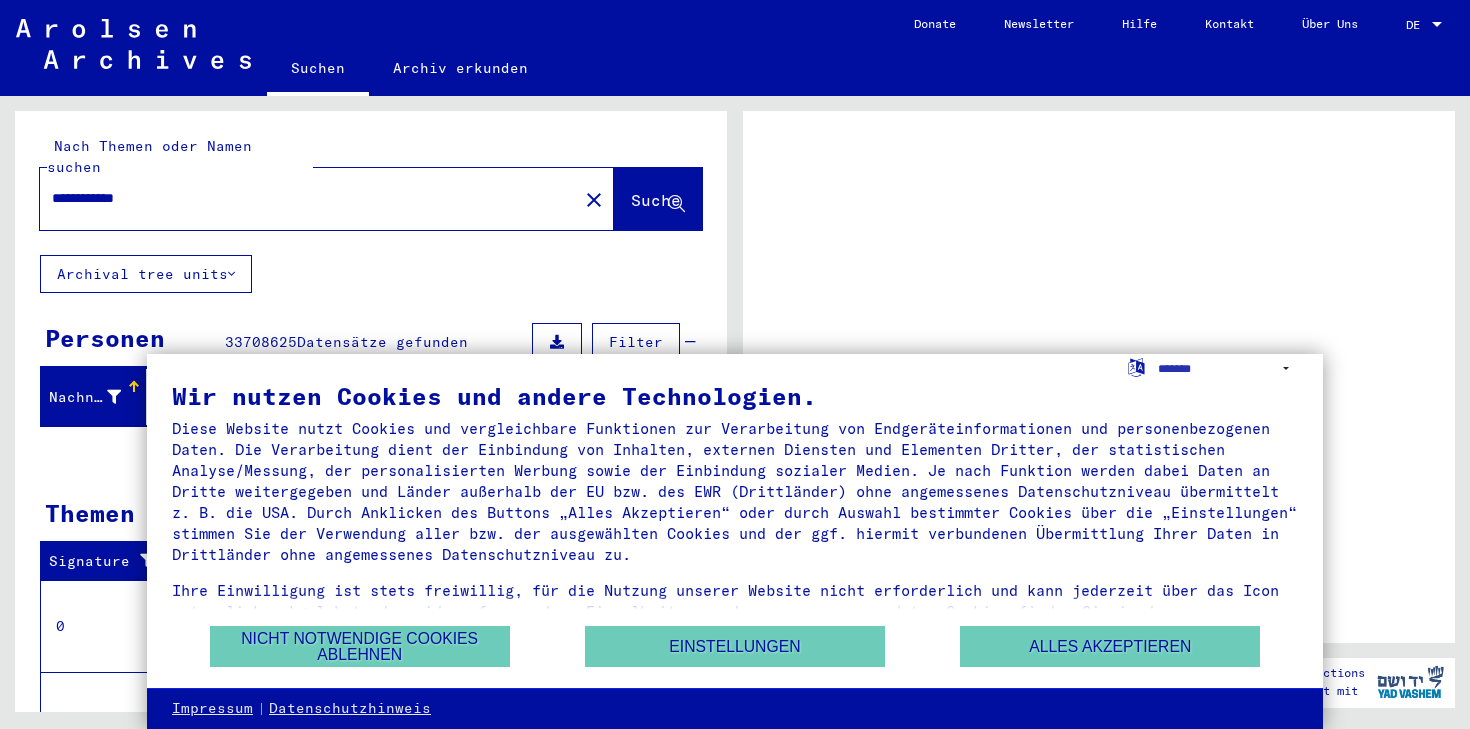 scroll, scrollTop: 0, scrollLeft: 0, axis: both 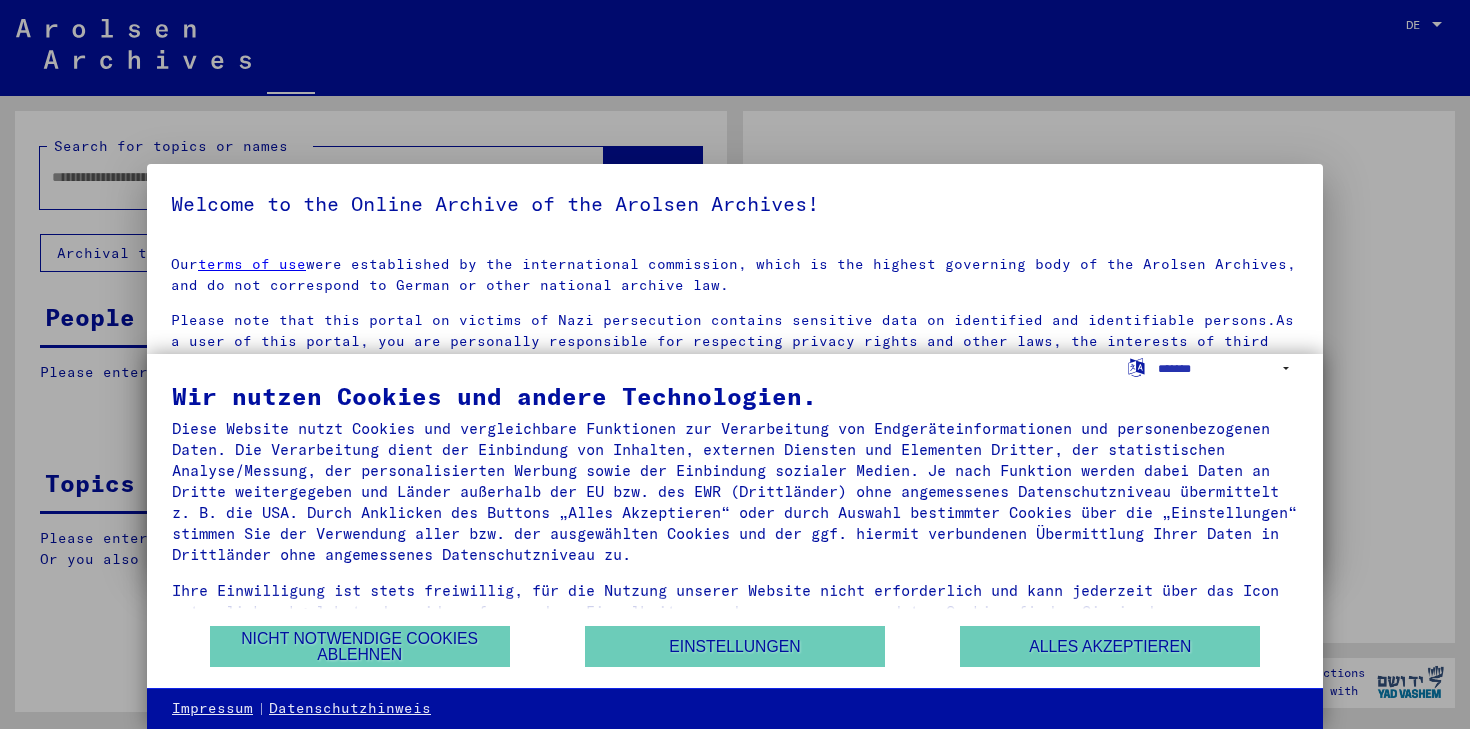 type on "**********" 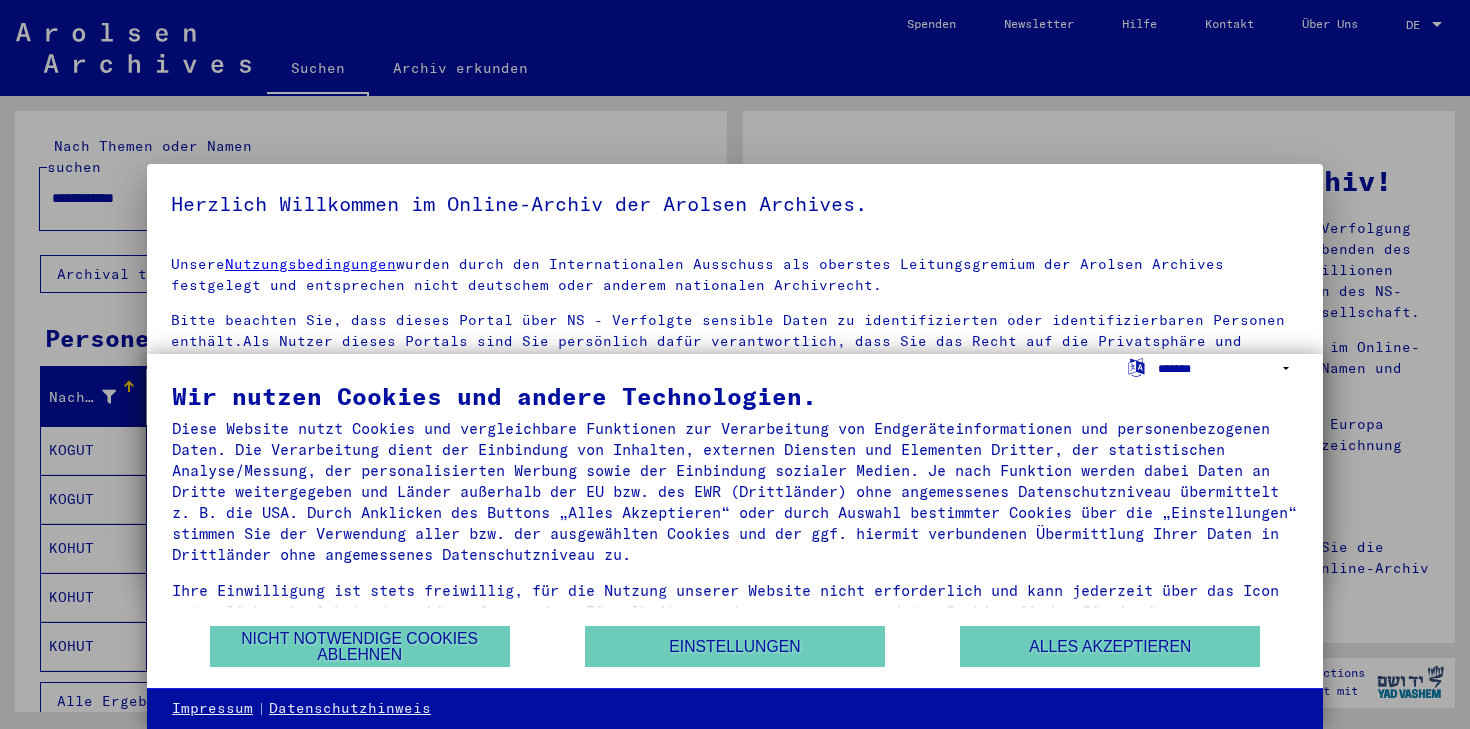 click on "**********" at bounding box center (1228, 368) 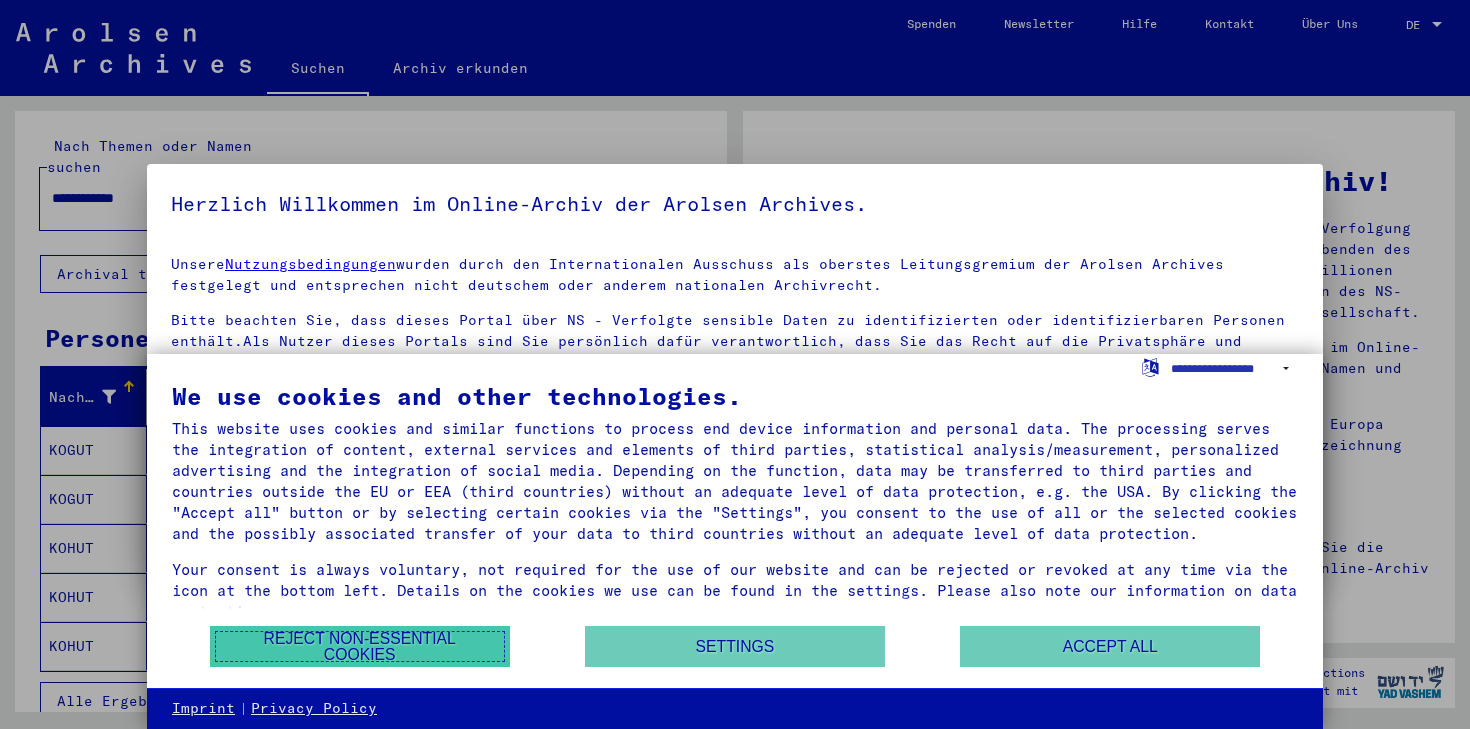 click on "Reject non-essential cookies" at bounding box center [360, 646] 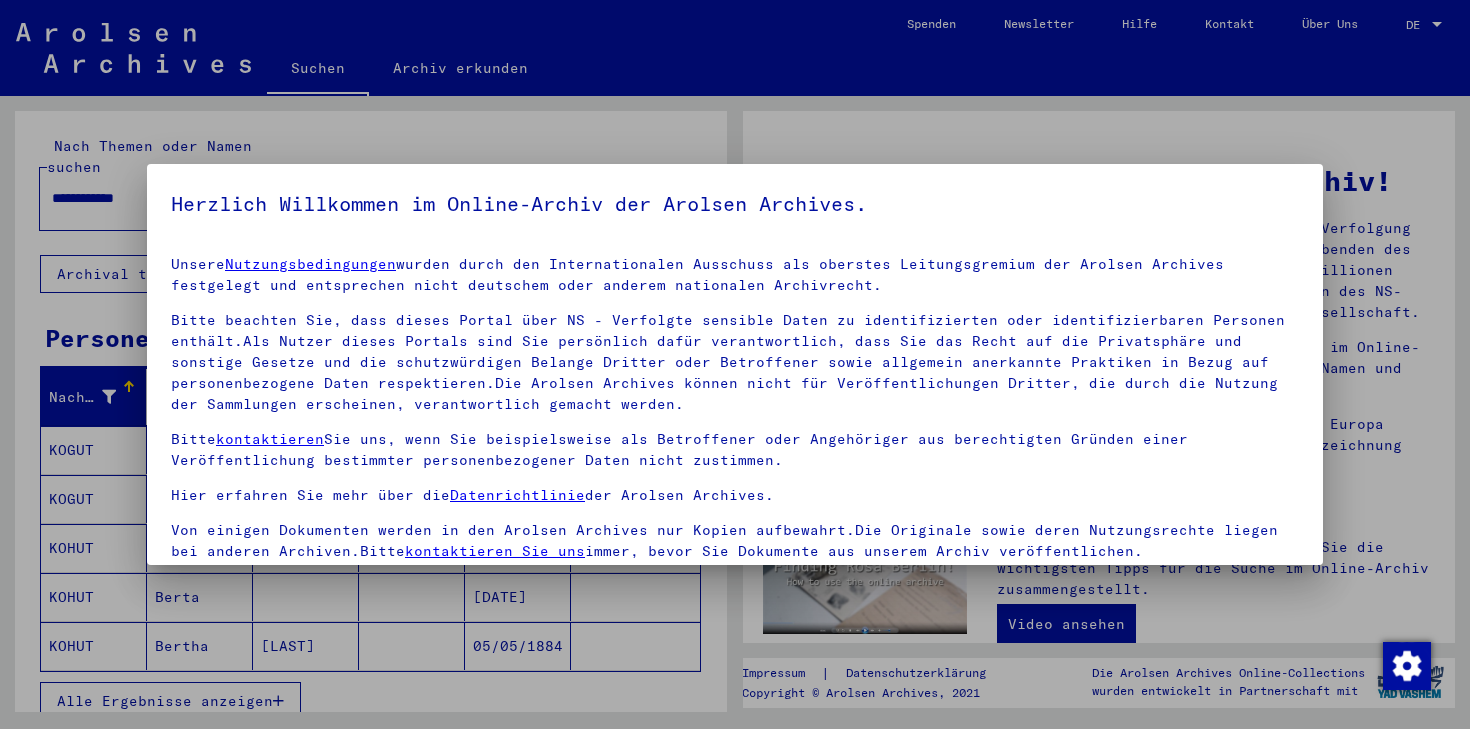 click at bounding box center [735, 364] 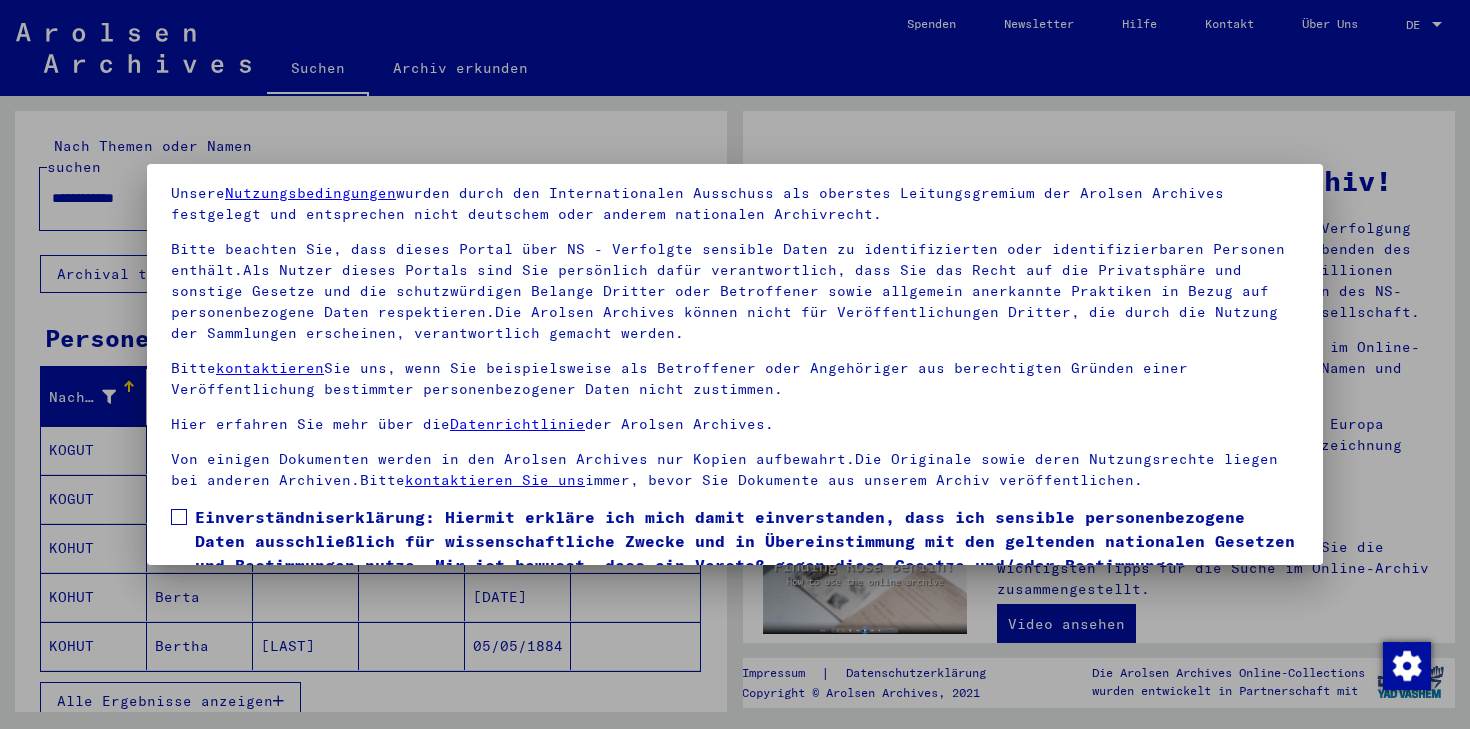 scroll, scrollTop: 173, scrollLeft: 0, axis: vertical 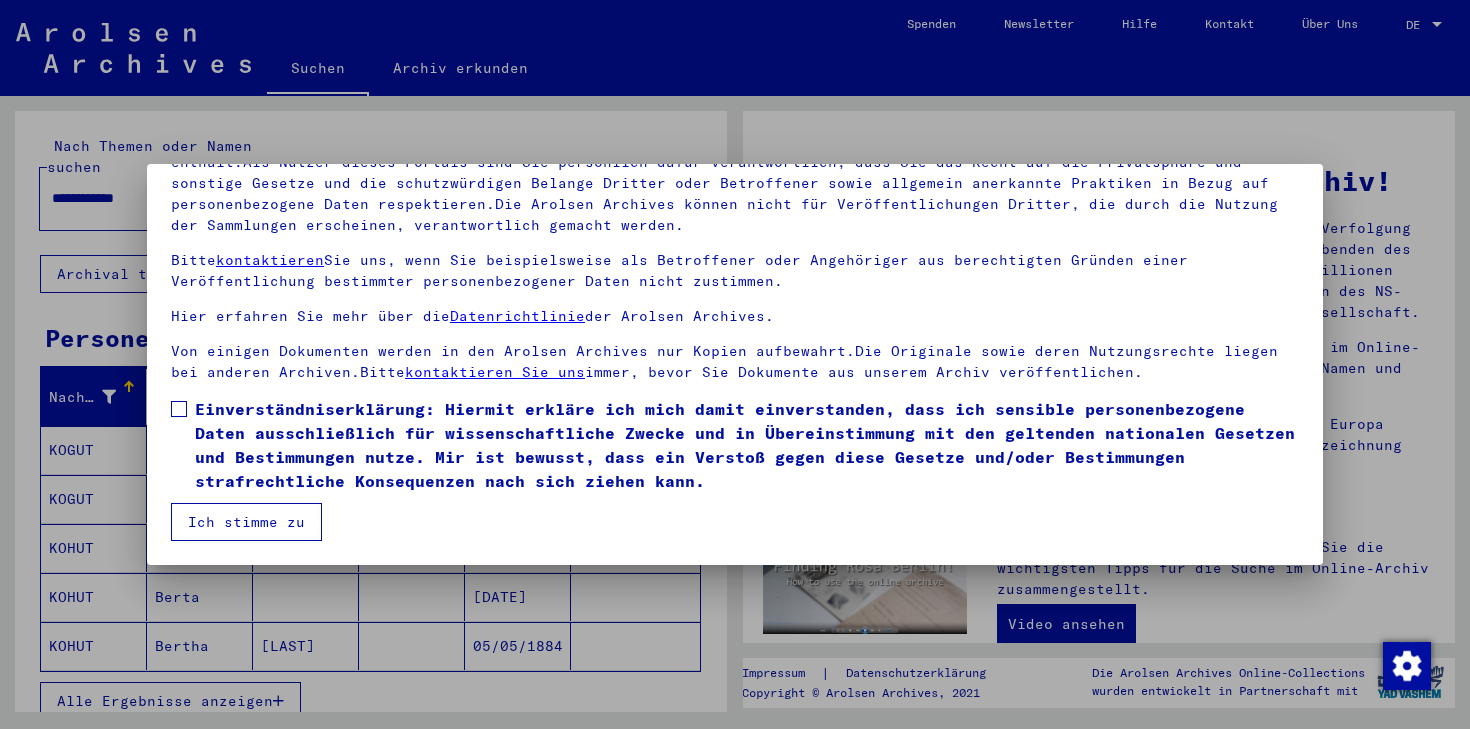 click on "Ich stimme zu" at bounding box center [246, 522] 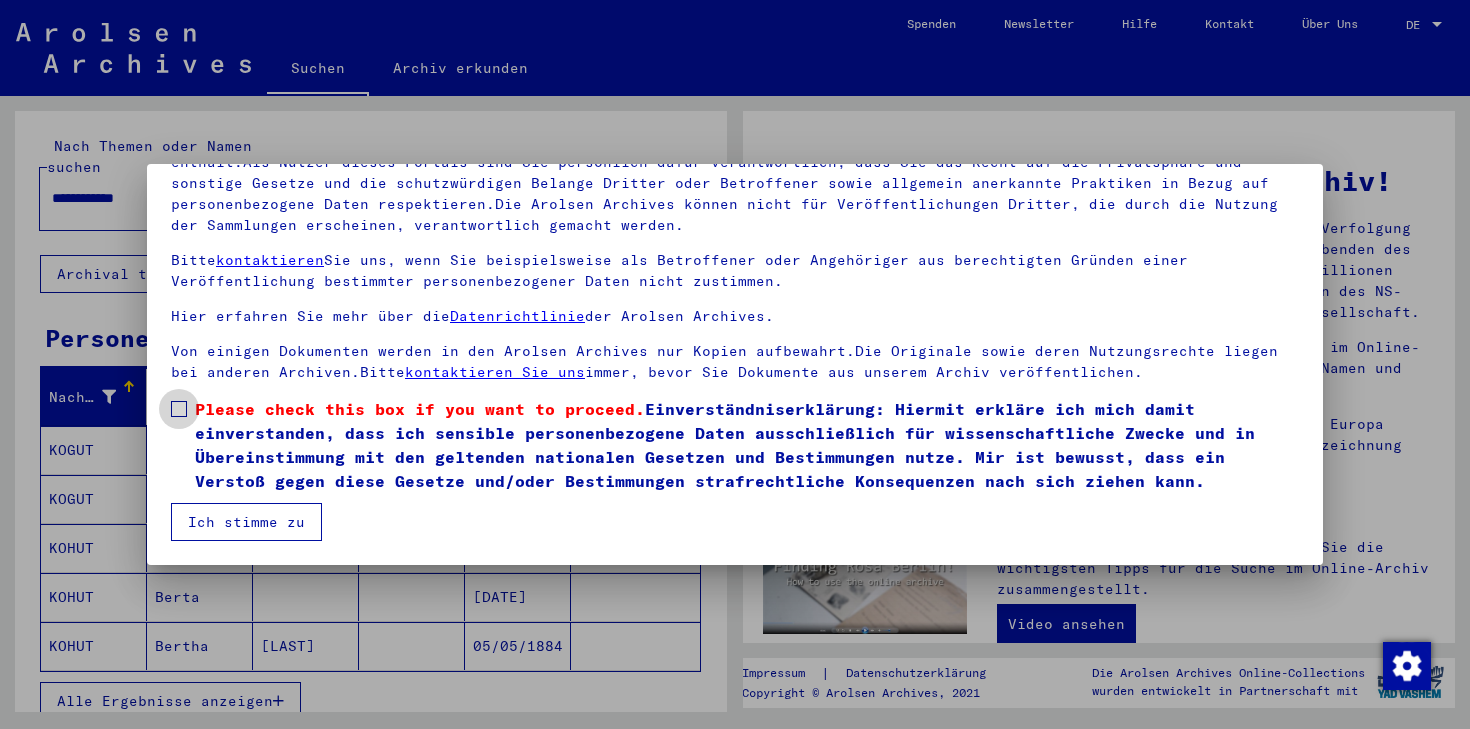 click at bounding box center [179, 409] 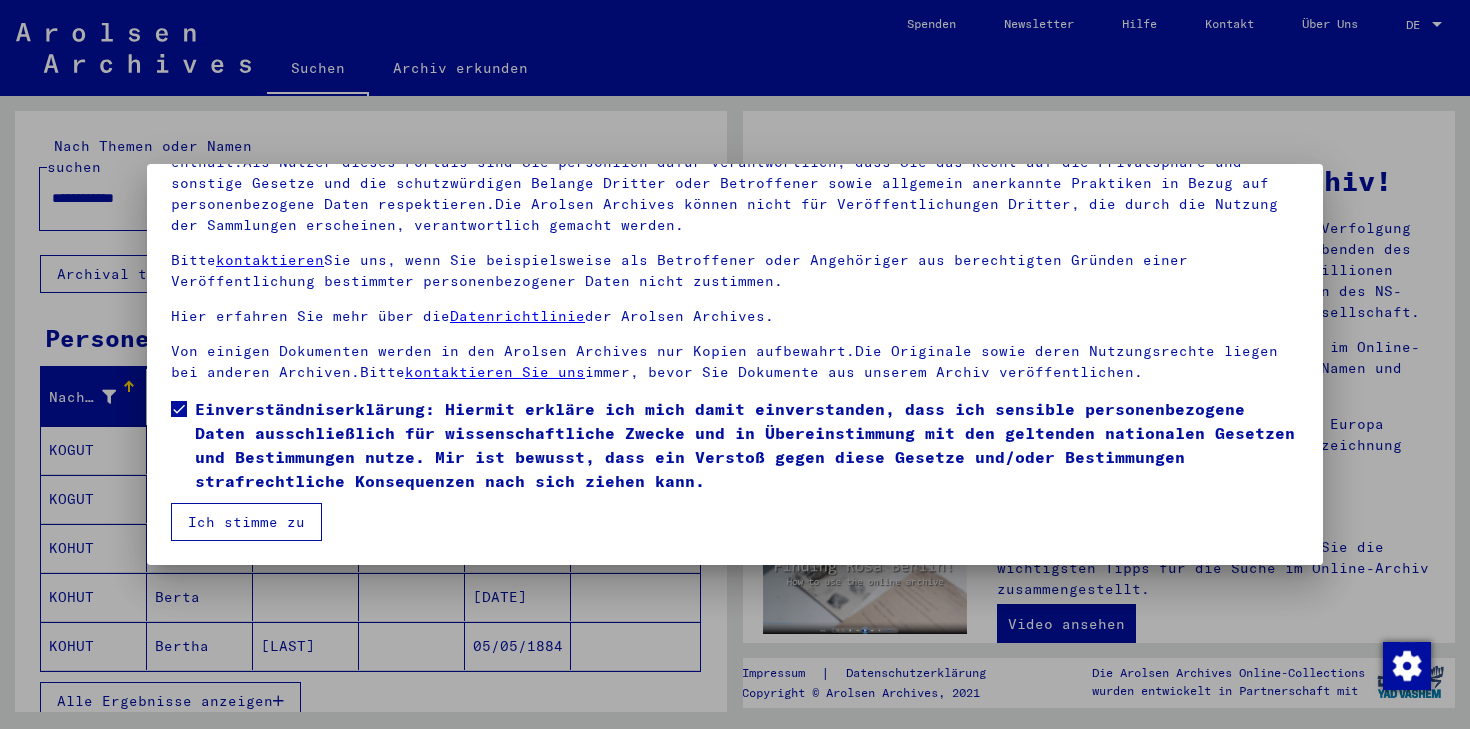 click on "Ich stimme zu" at bounding box center [246, 522] 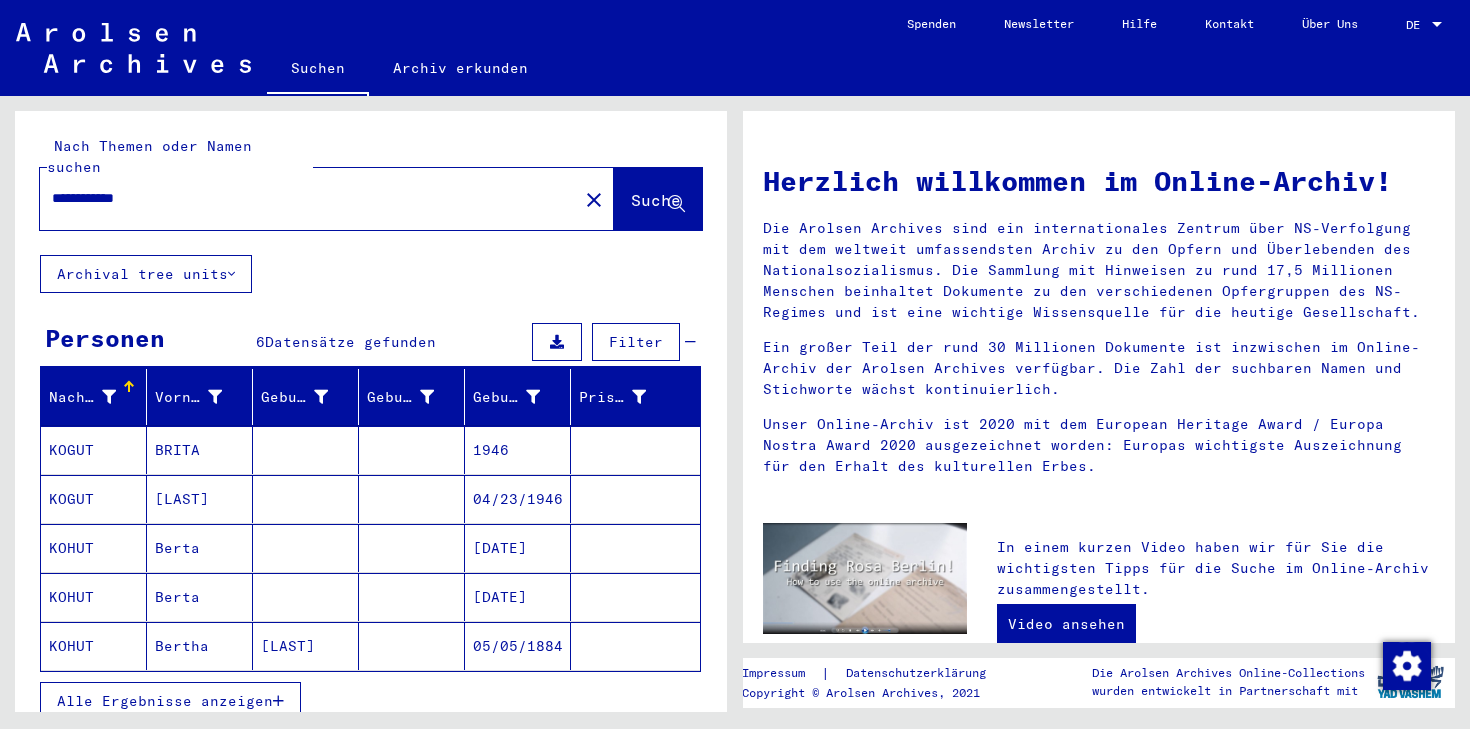 scroll, scrollTop: 50, scrollLeft: 0, axis: vertical 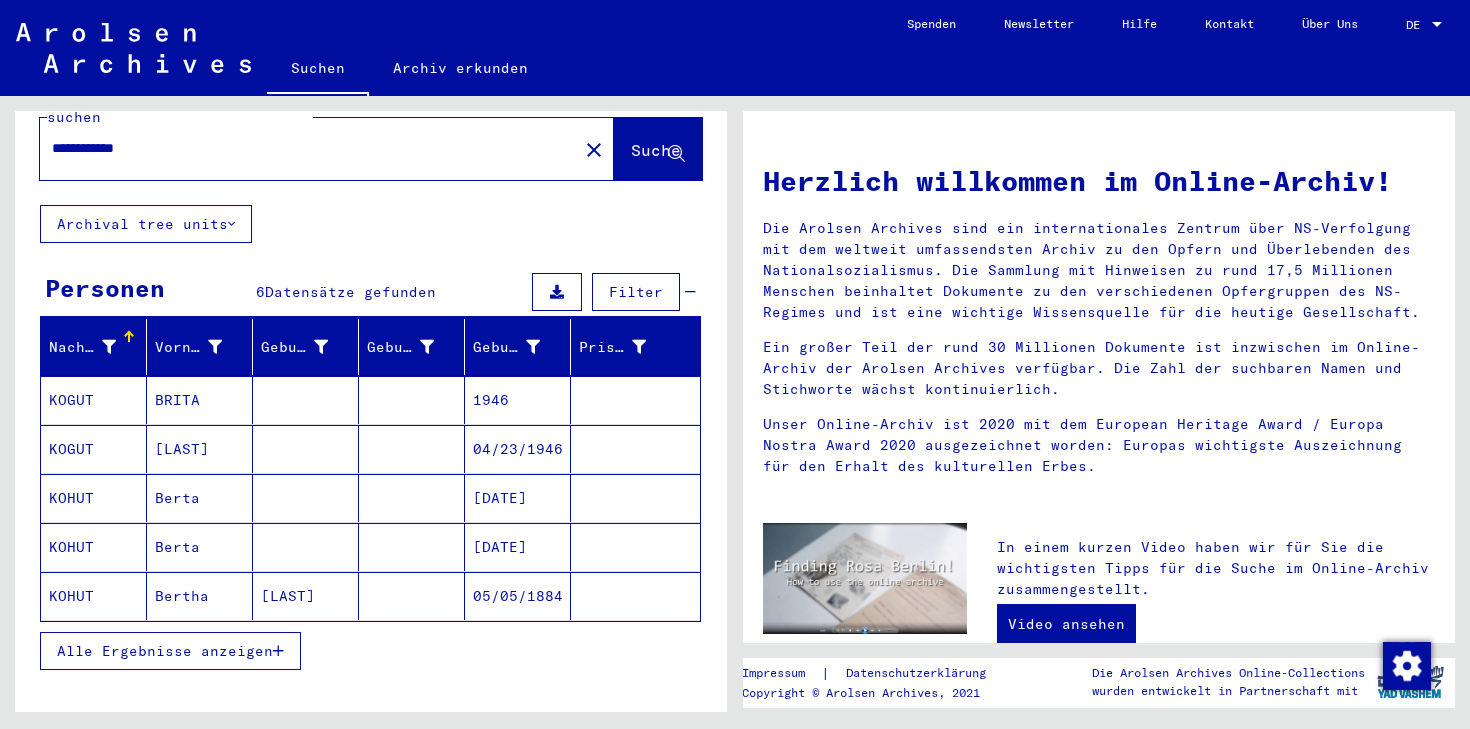 click on "04/23/1946" at bounding box center [518, 498] 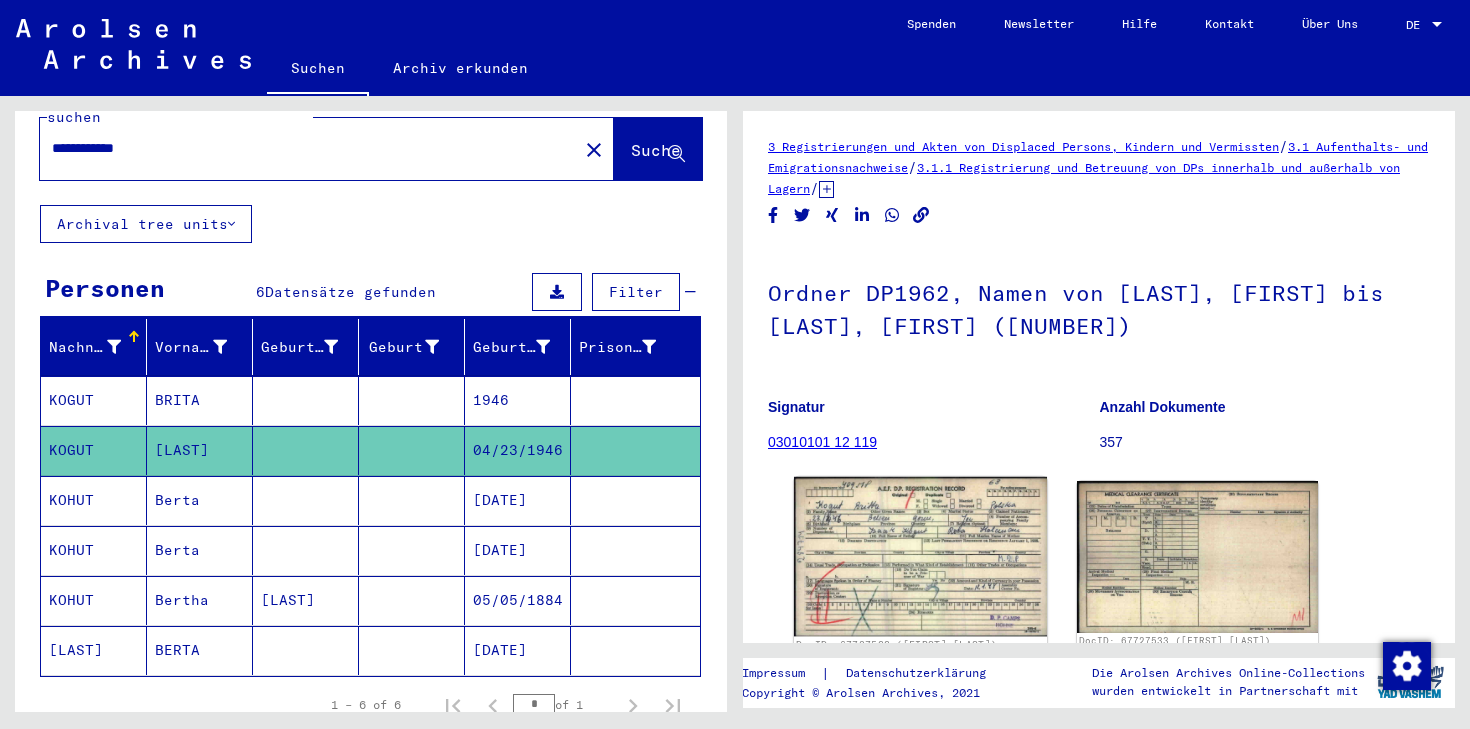 scroll, scrollTop: 0, scrollLeft: 0, axis: both 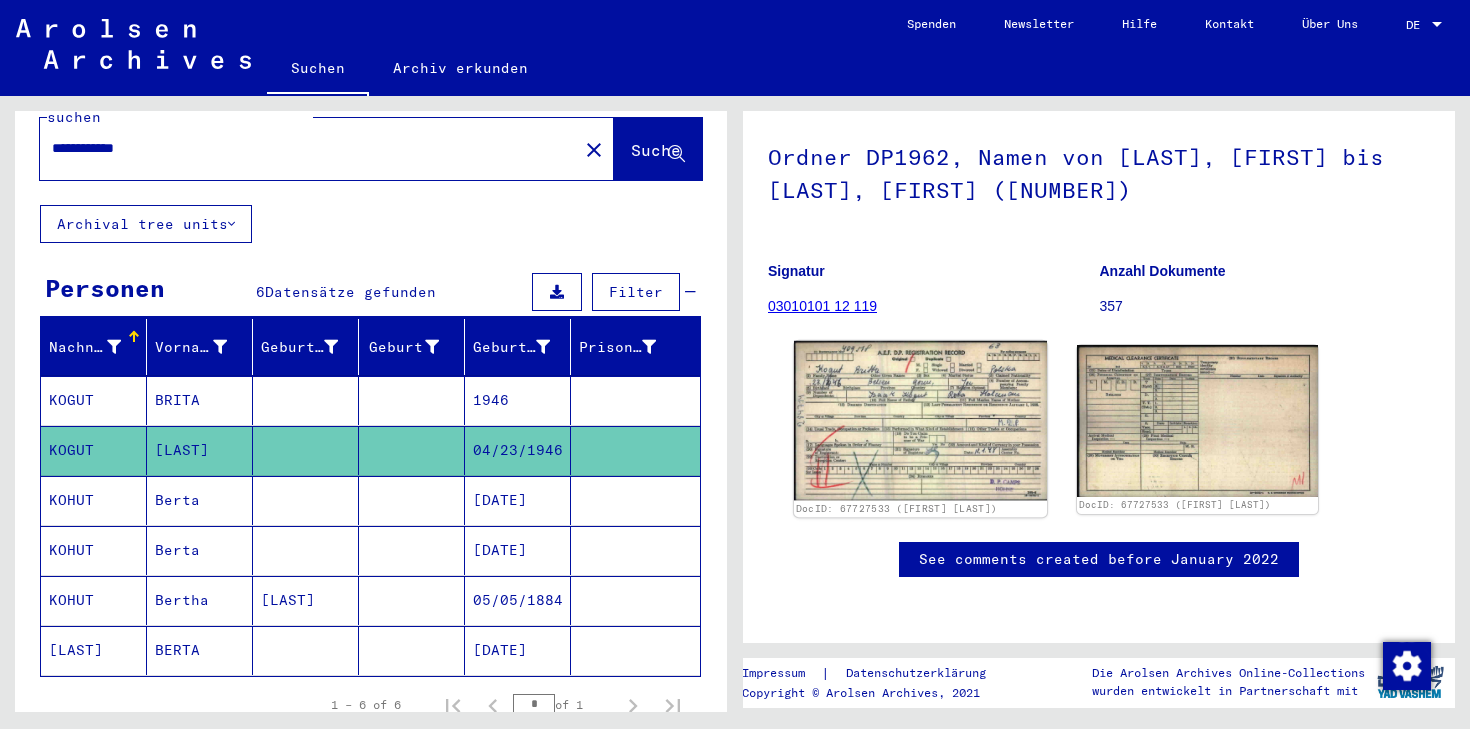 click 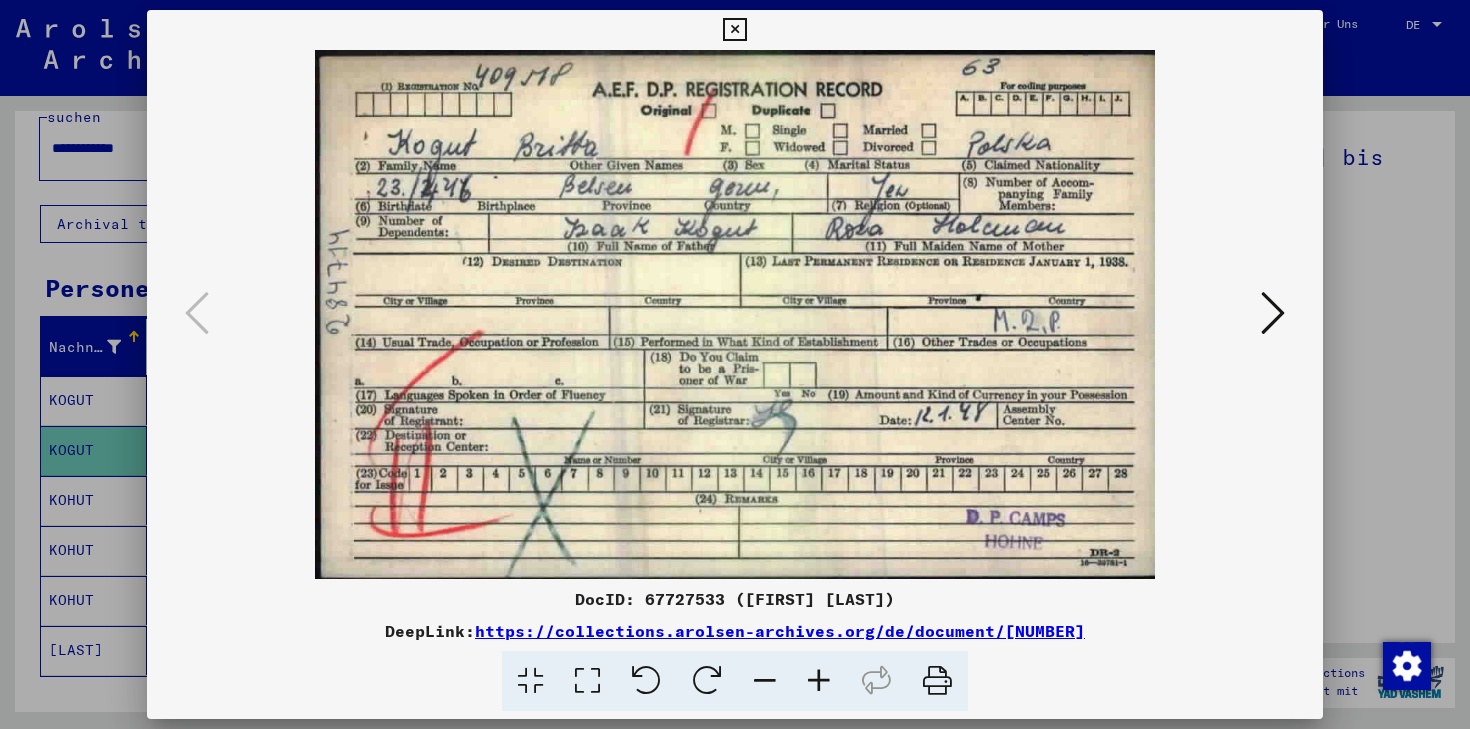click at bounding box center (1273, 313) 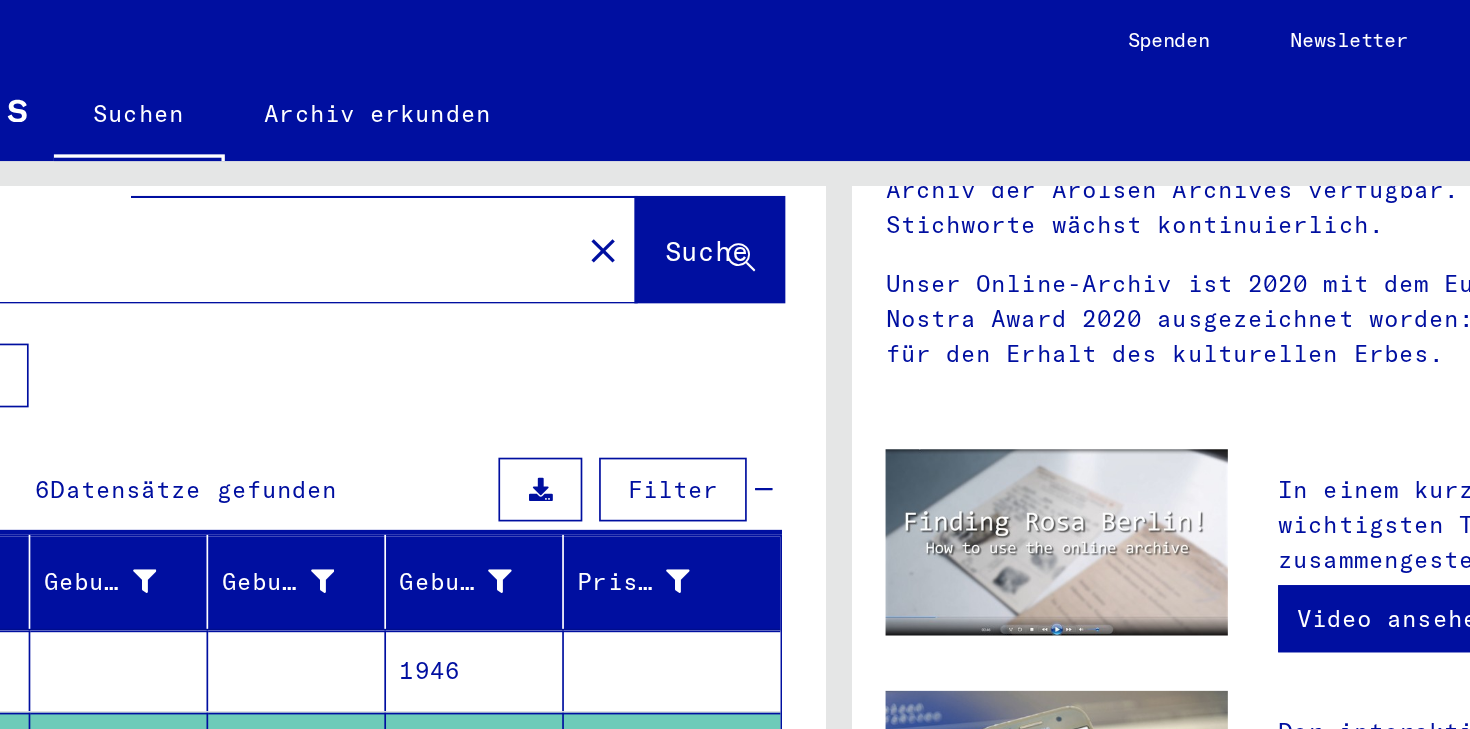 scroll, scrollTop: 0, scrollLeft: 0, axis: both 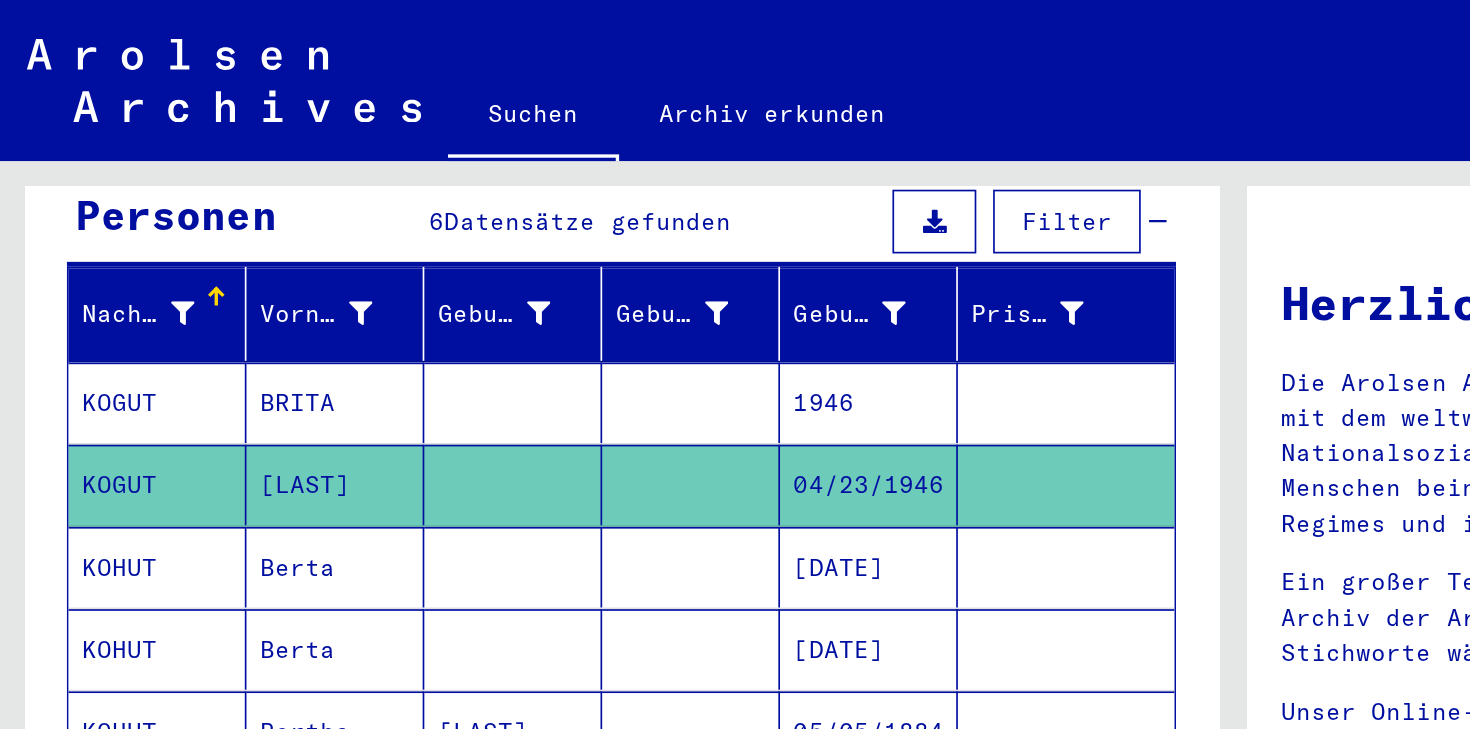 click on "1946" at bounding box center (518, 289) 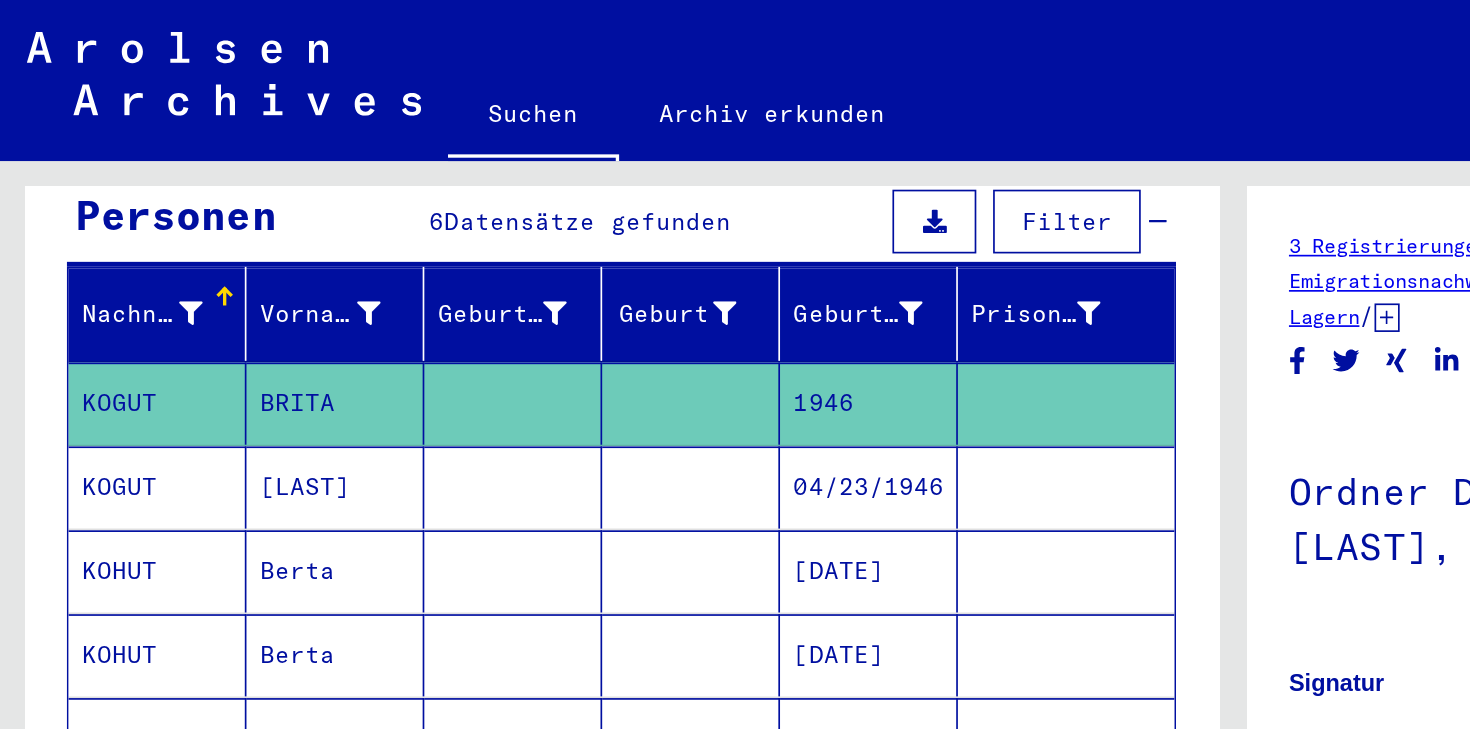 scroll, scrollTop: 0, scrollLeft: 0, axis: both 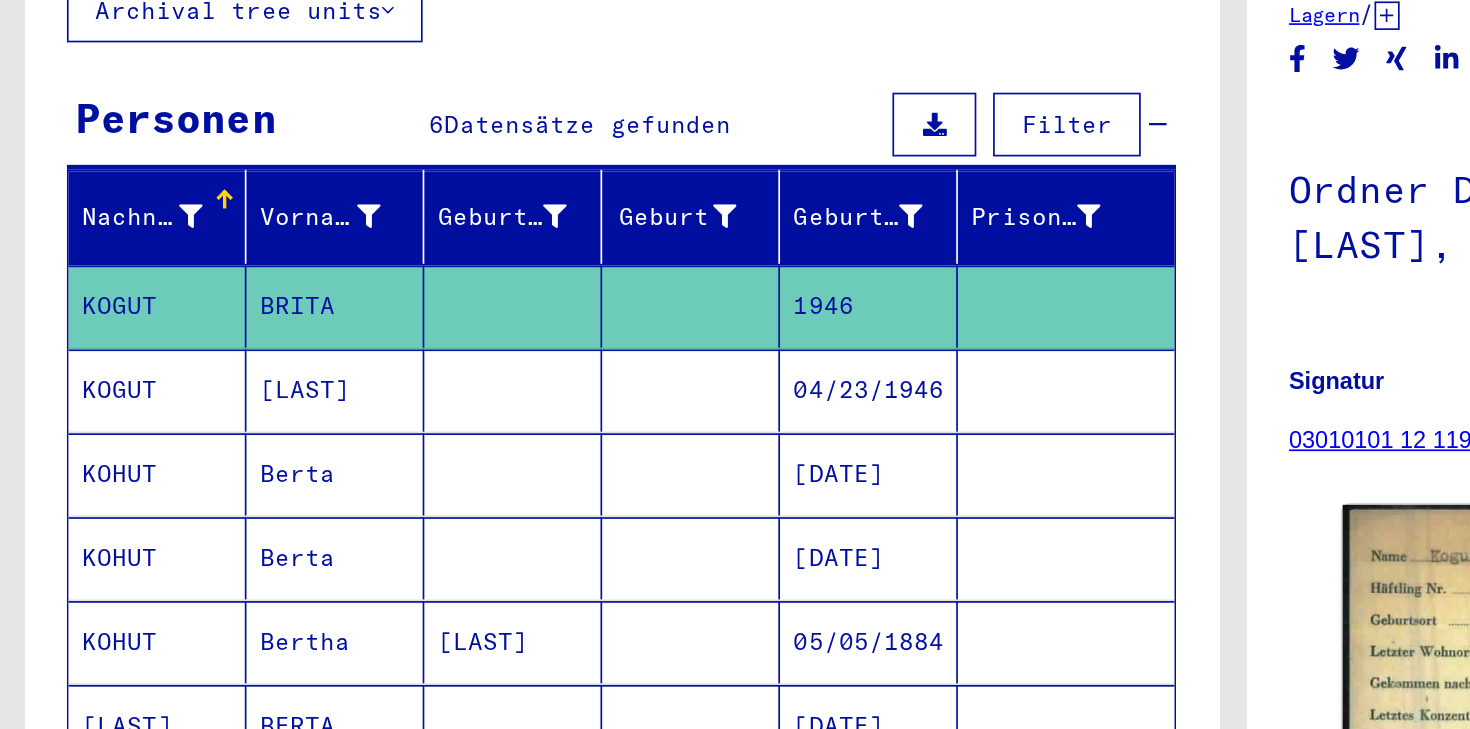 click on "KOGUT" 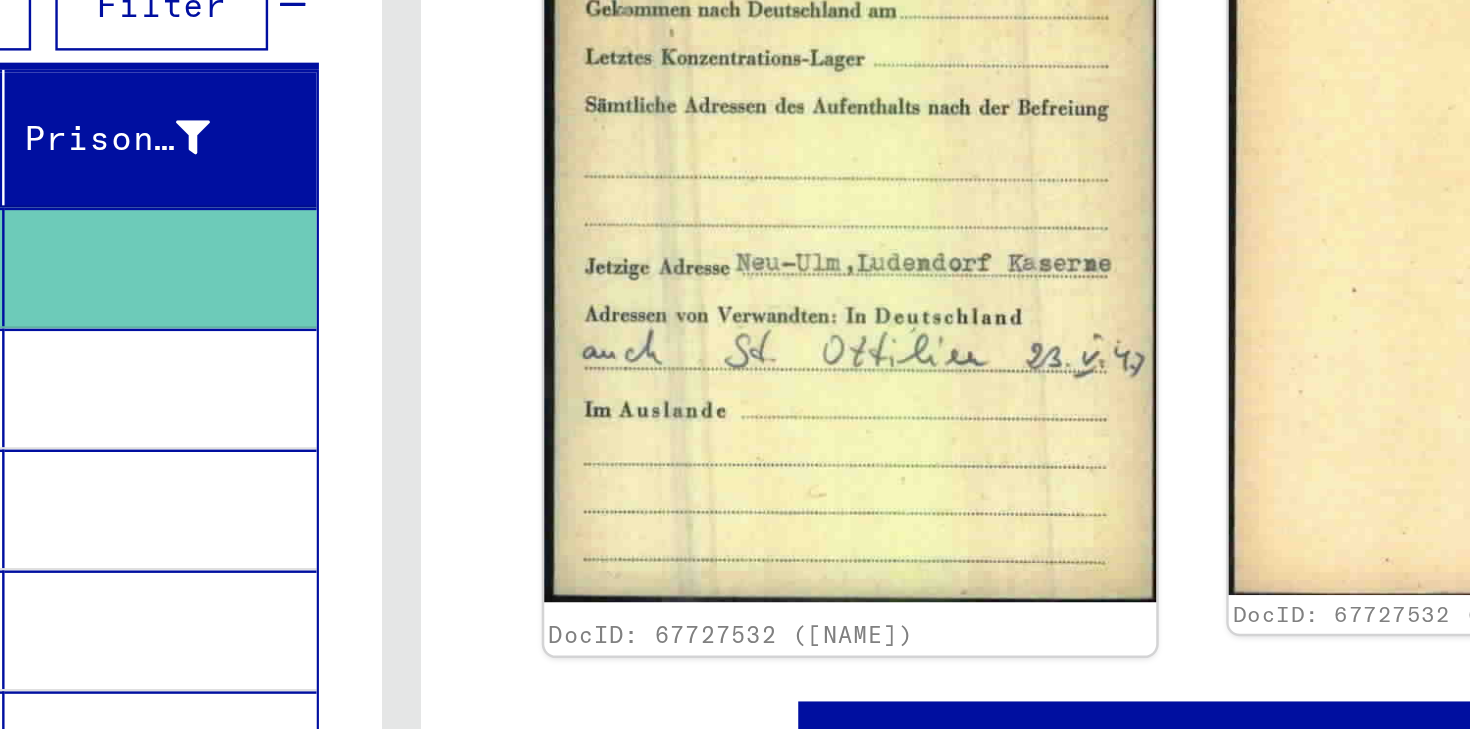 scroll, scrollTop: 453, scrollLeft: 0, axis: vertical 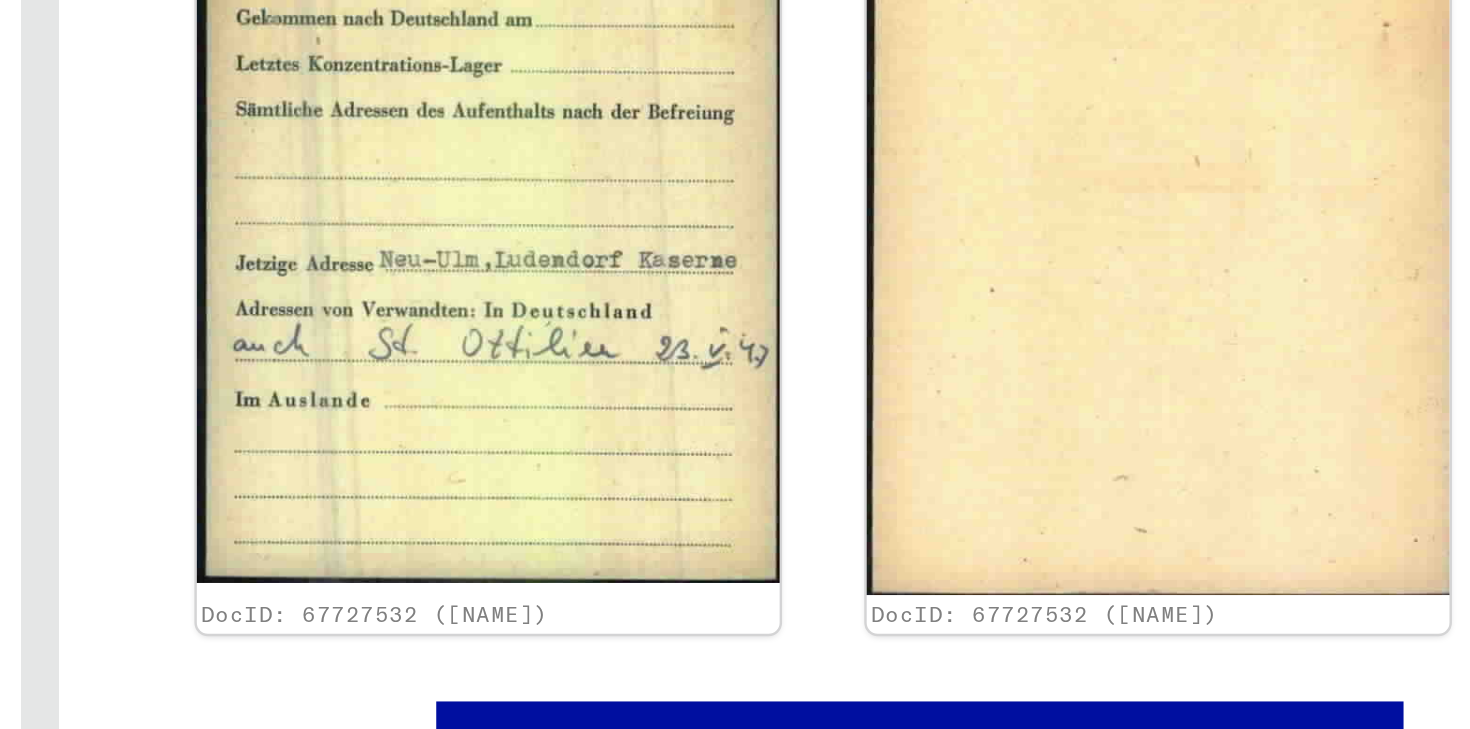 click on "See comments created before January 2022" 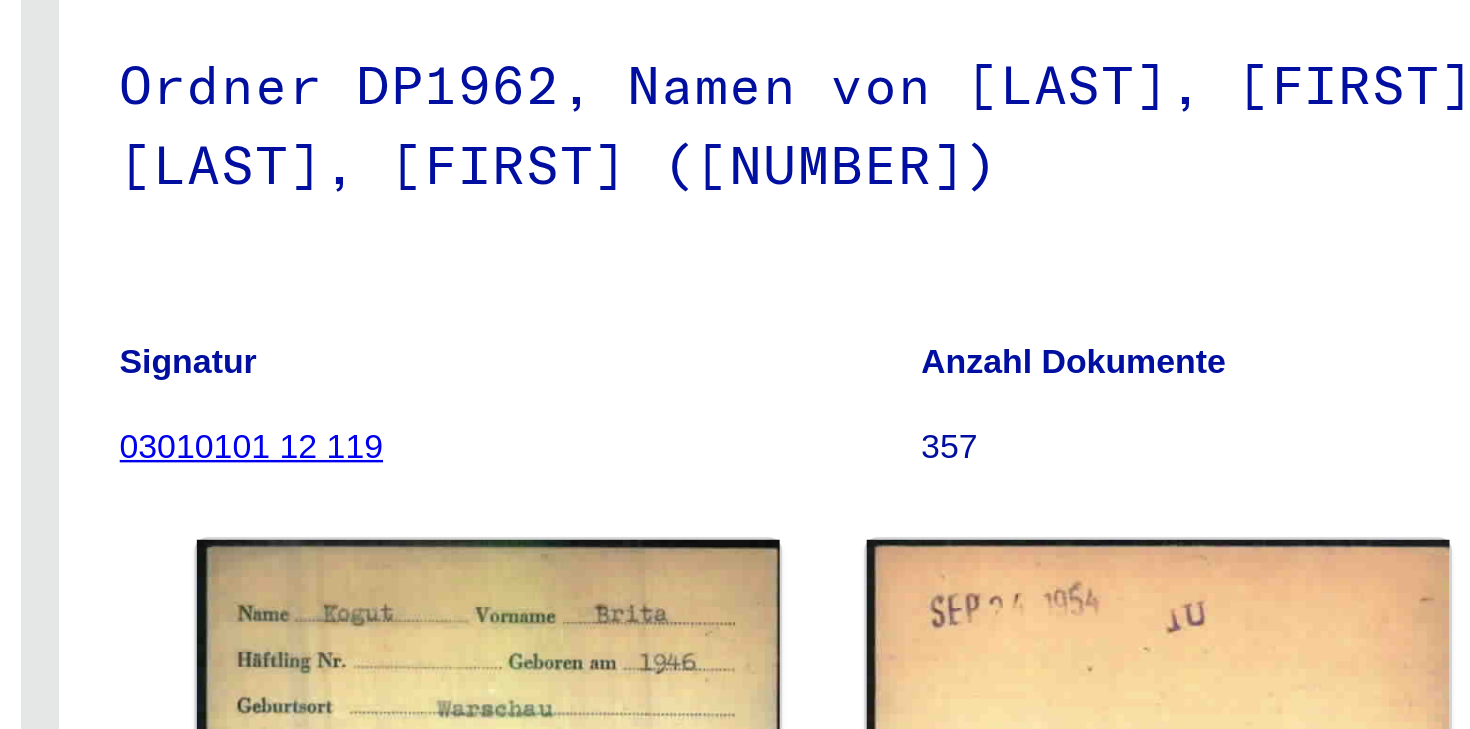 scroll, scrollTop: 0, scrollLeft: 0, axis: both 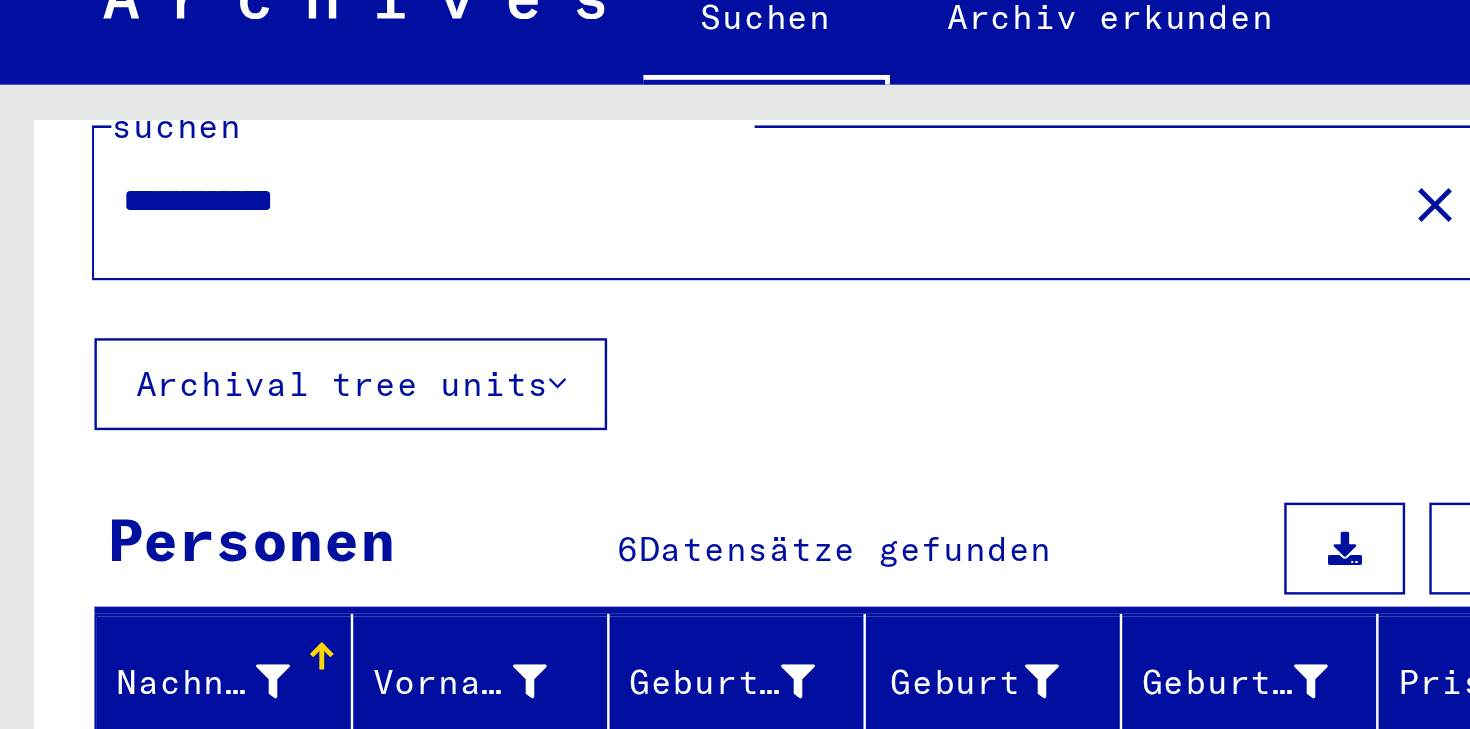 click 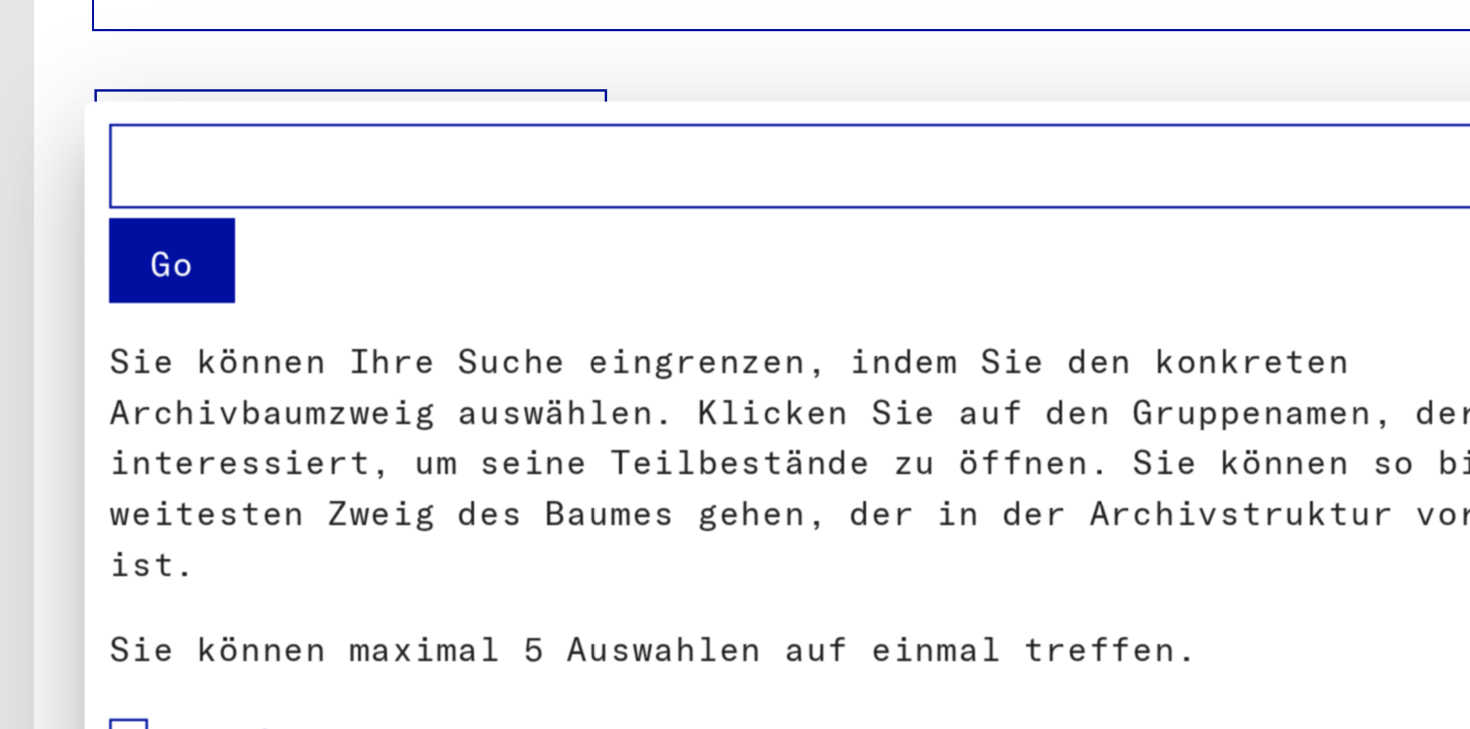 scroll, scrollTop: 203, scrollLeft: 0, axis: vertical 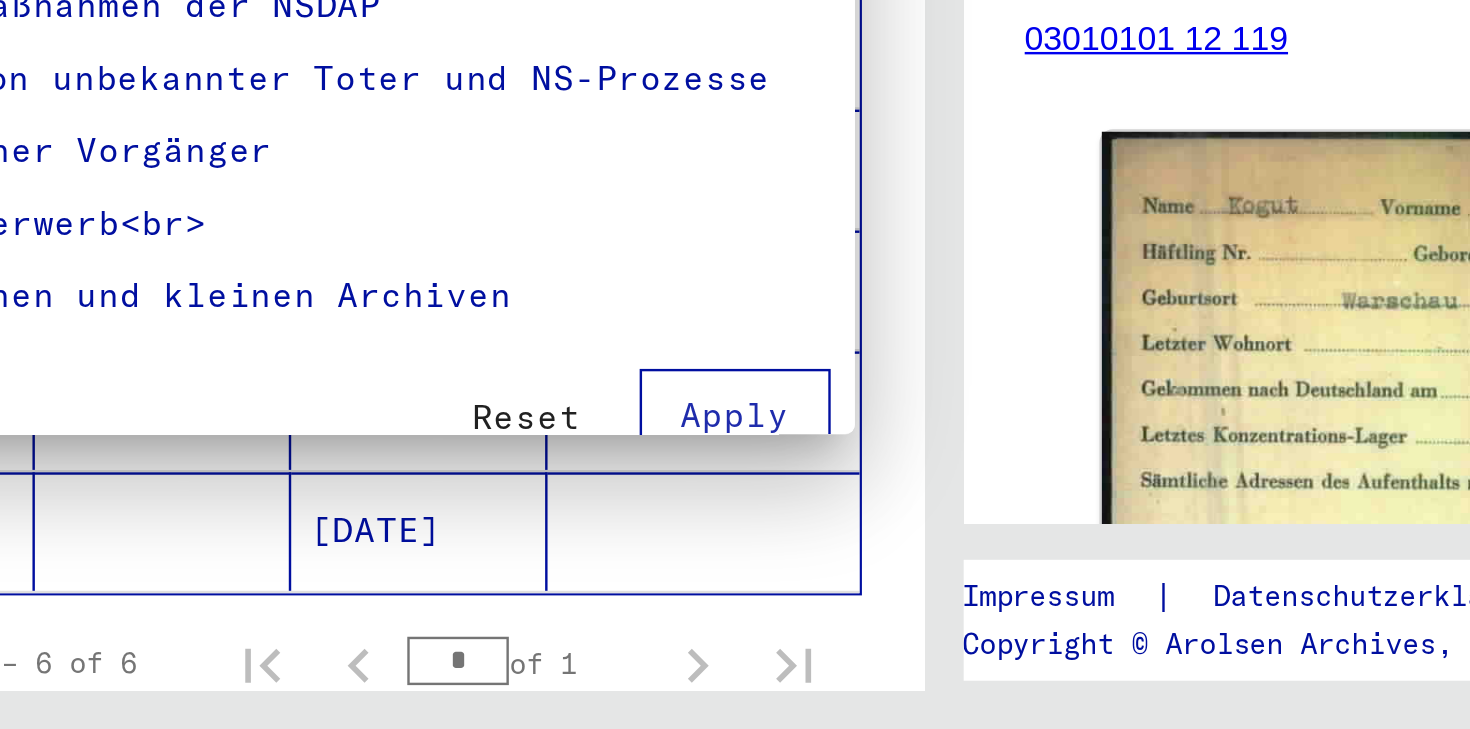 click at bounding box center [735, 364] 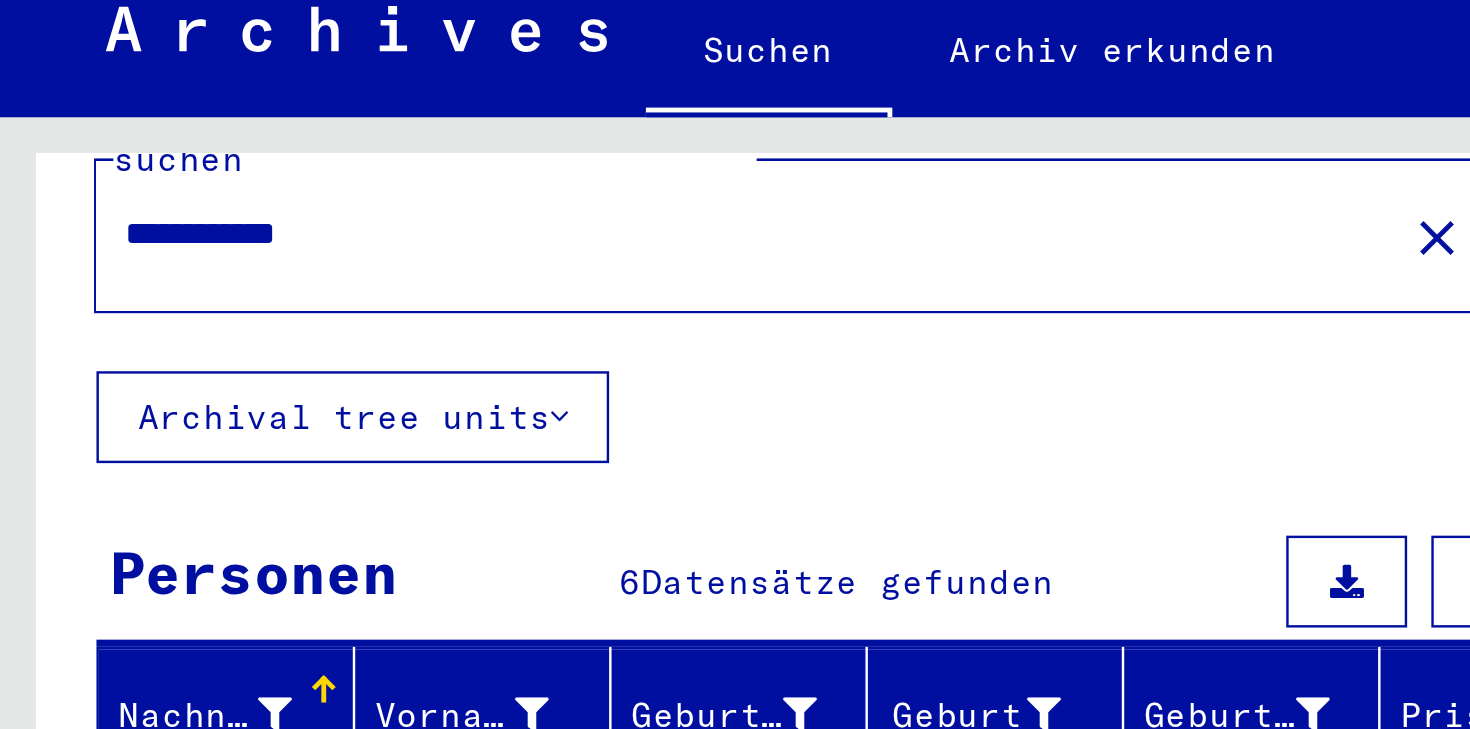 scroll, scrollTop: 0, scrollLeft: 0, axis: both 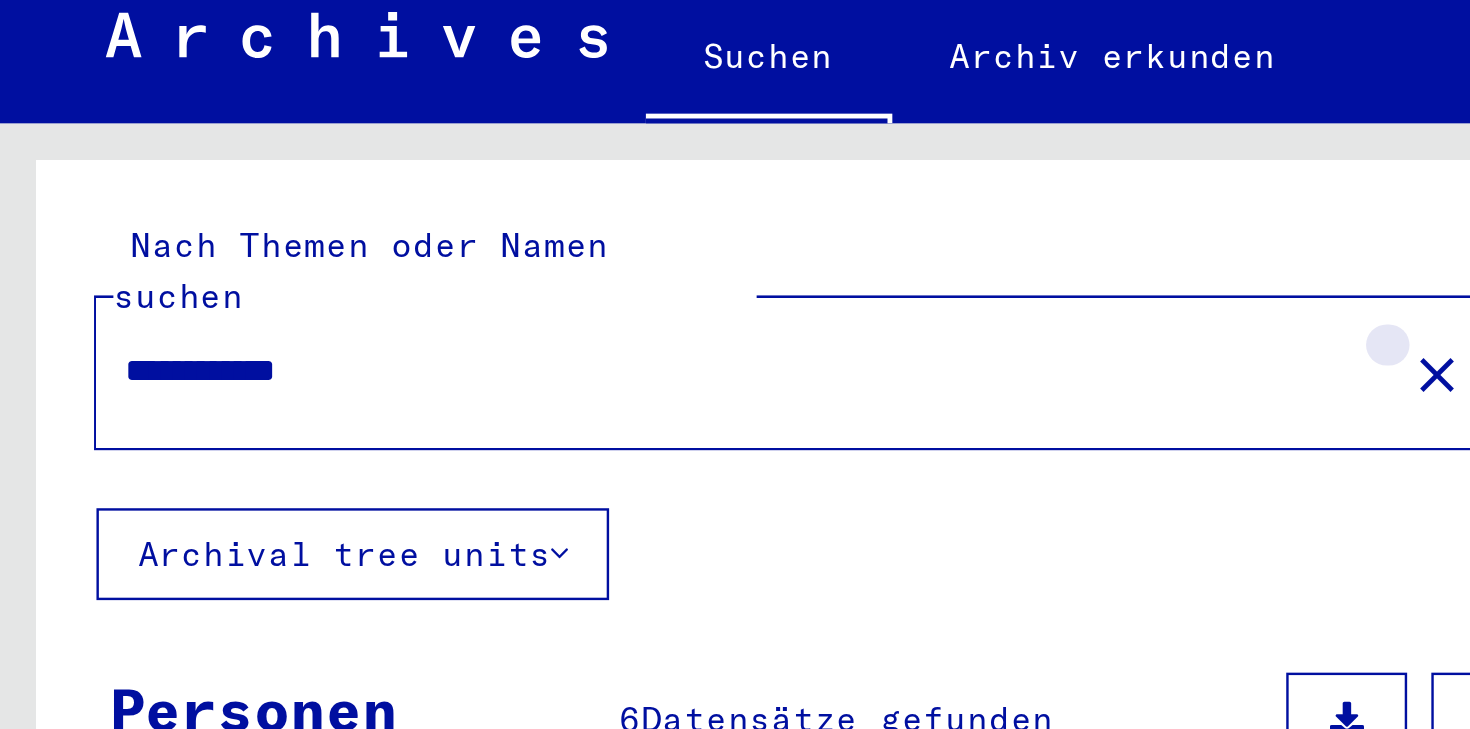 click on "close" 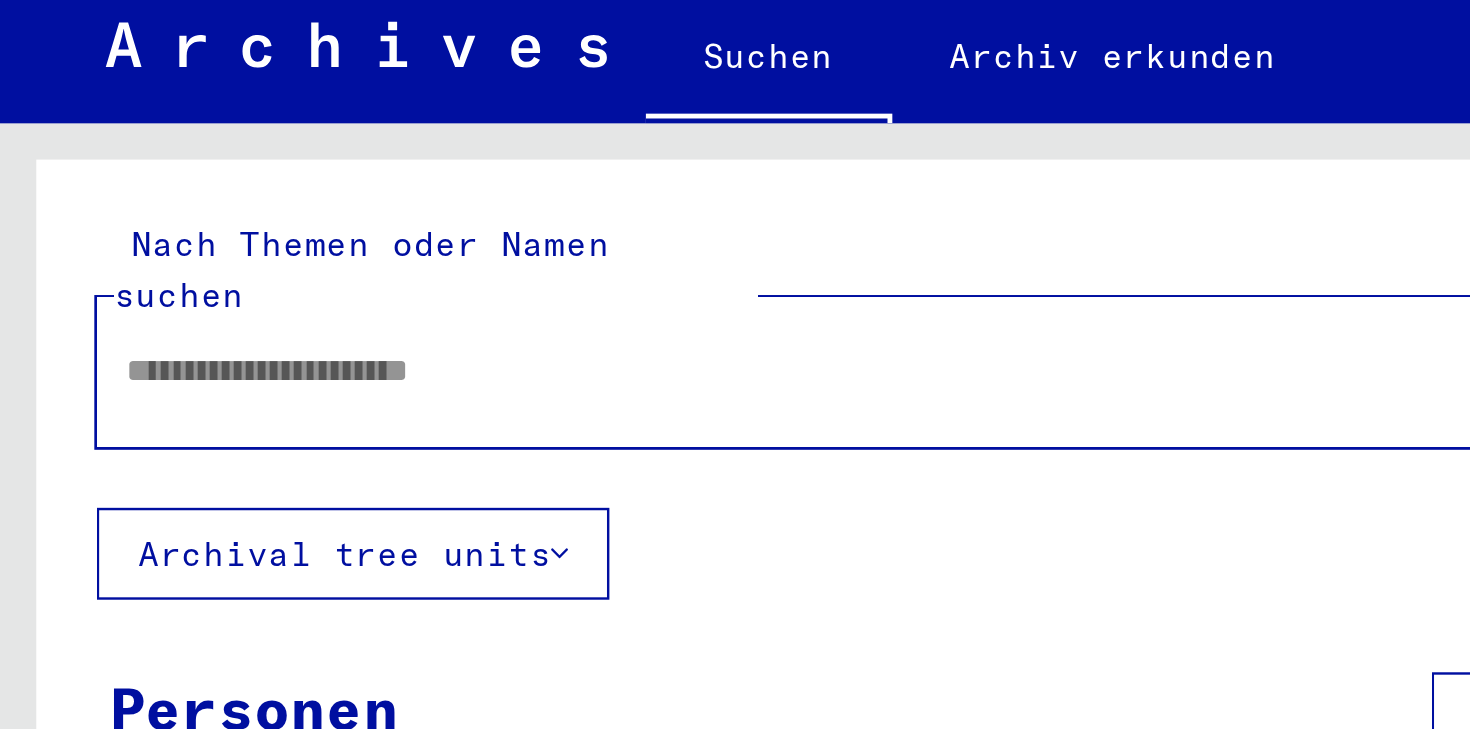 click at bounding box center [303, 198] 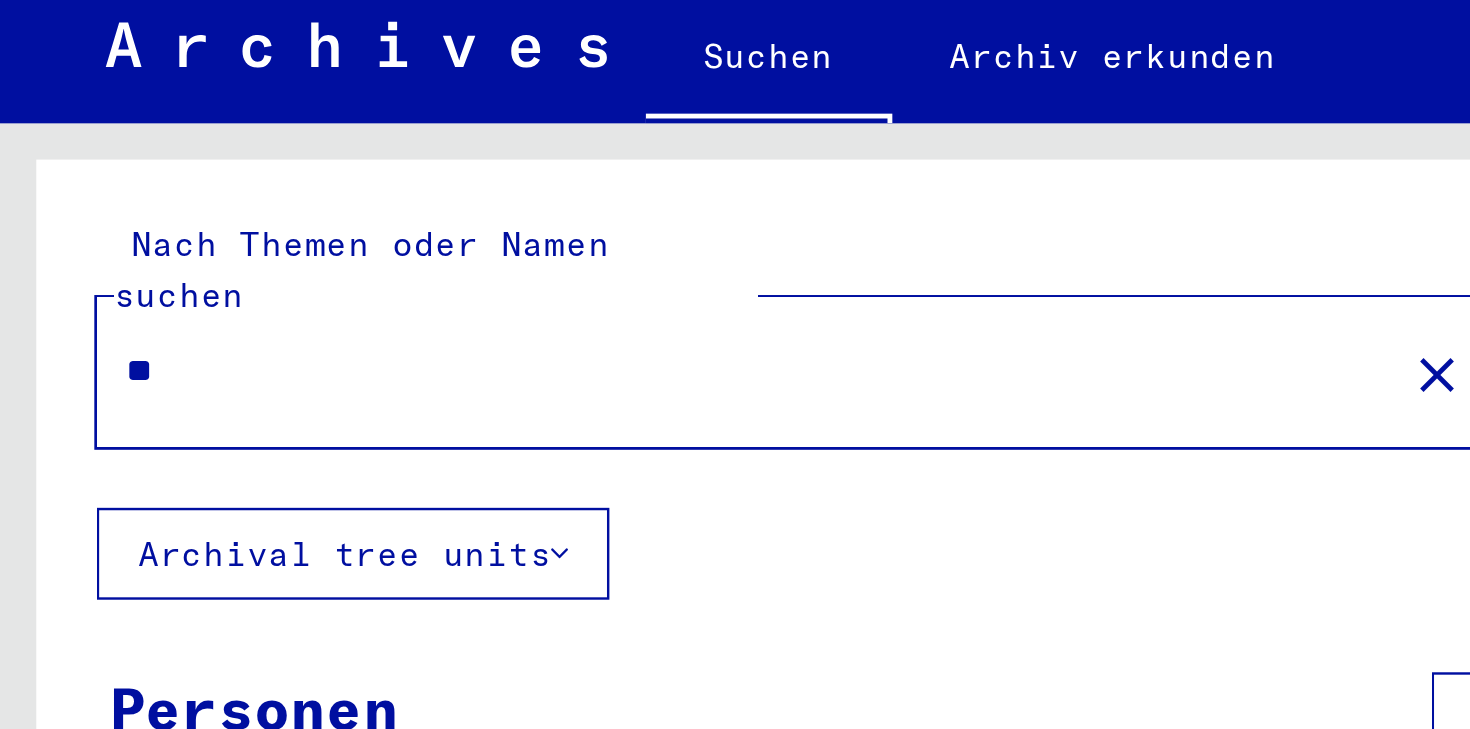 type on "*" 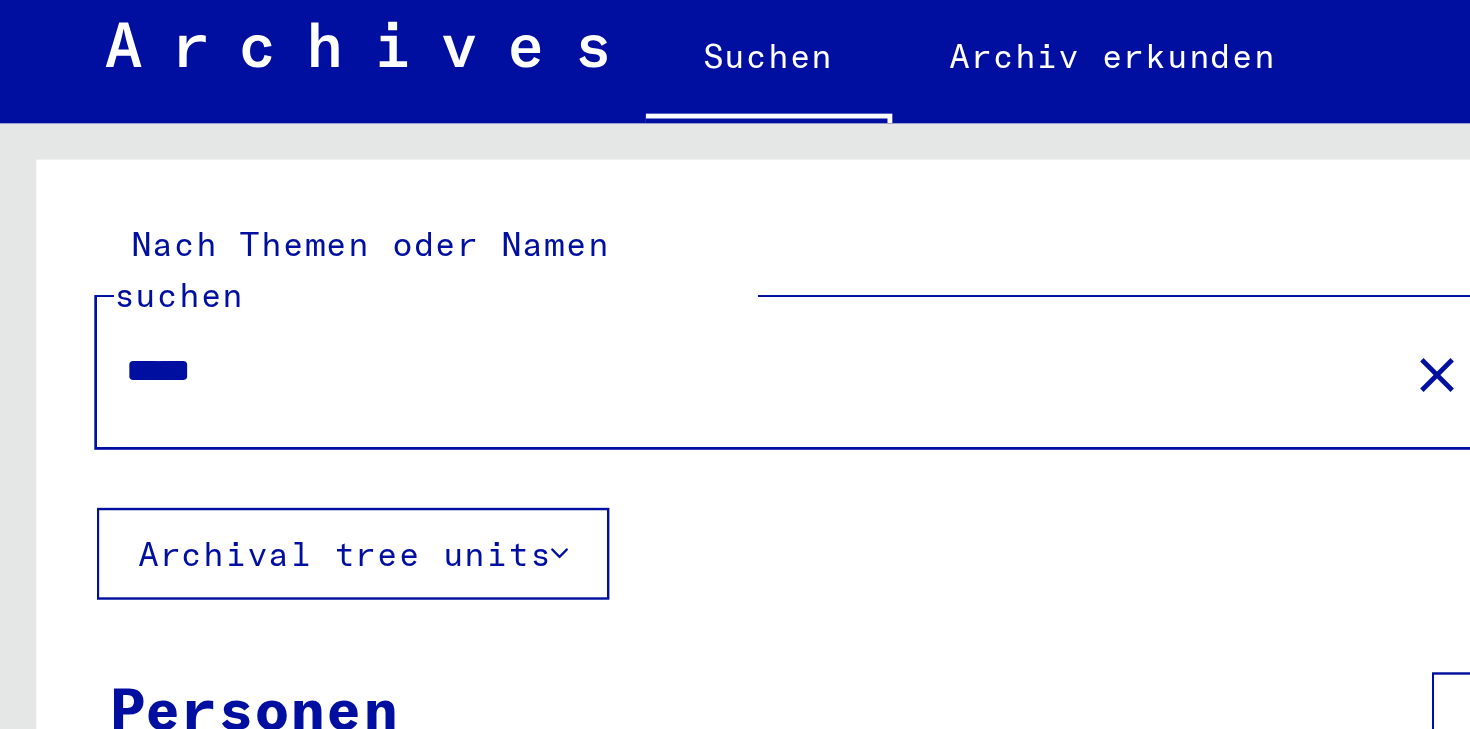 type on "*****" 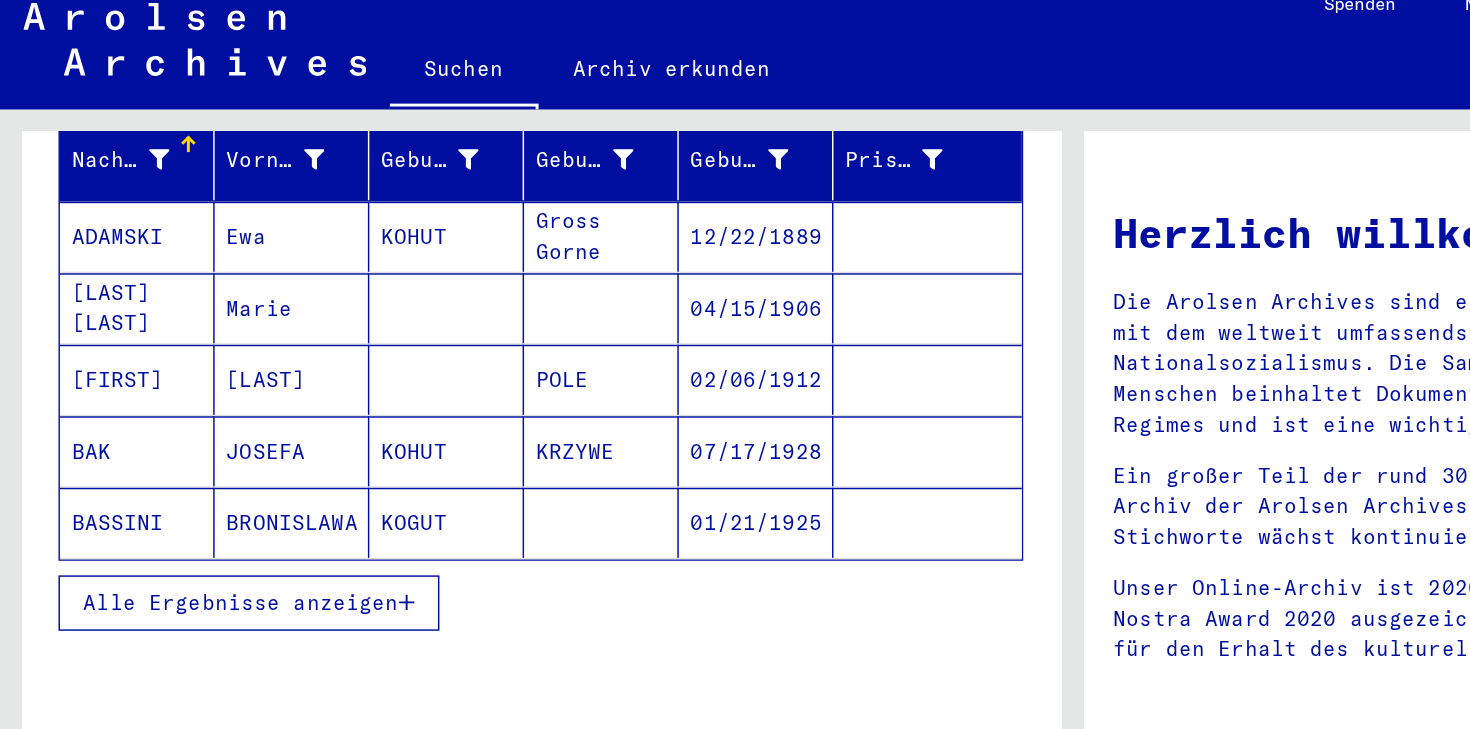 scroll, scrollTop: 270, scrollLeft: 0, axis: vertical 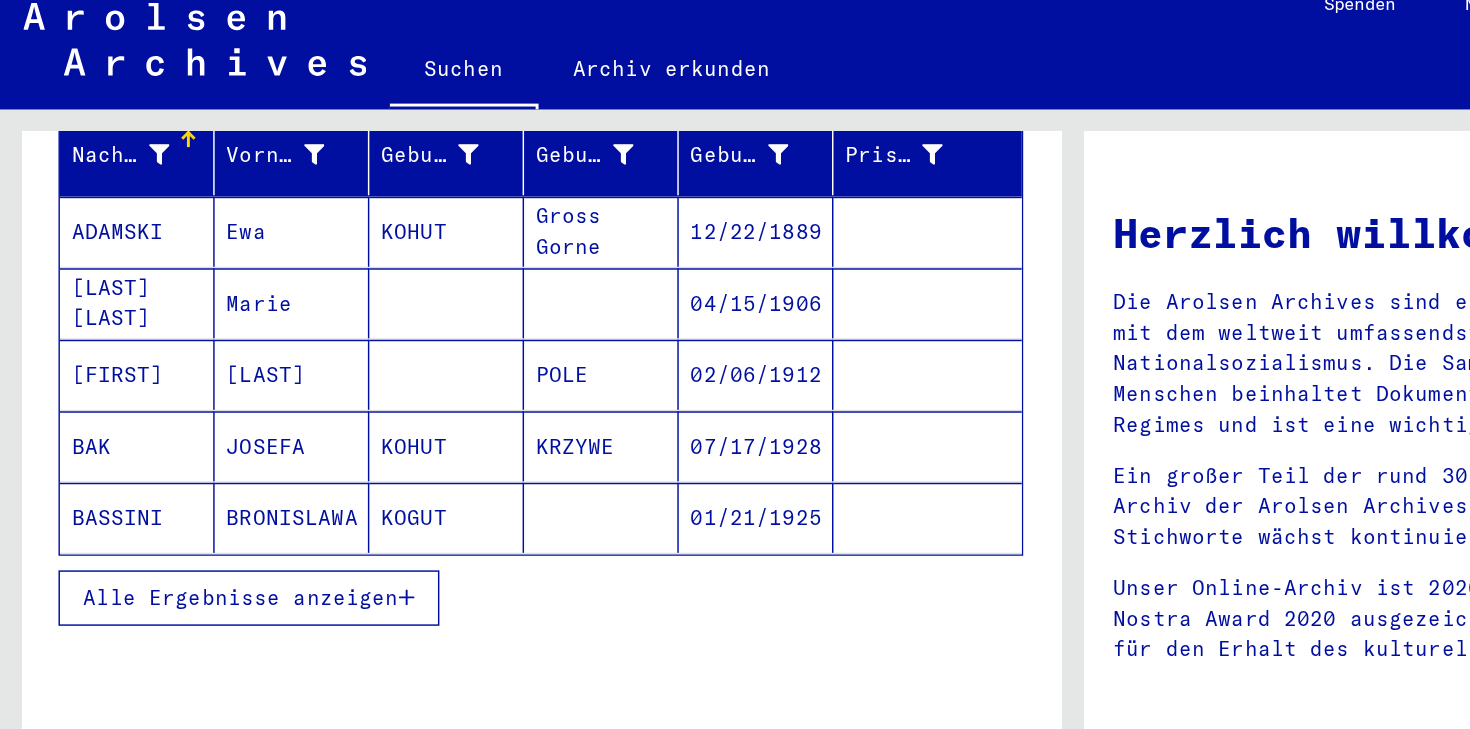 click on "Alle Ergebnisse anzeigen" at bounding box center (165, 431) 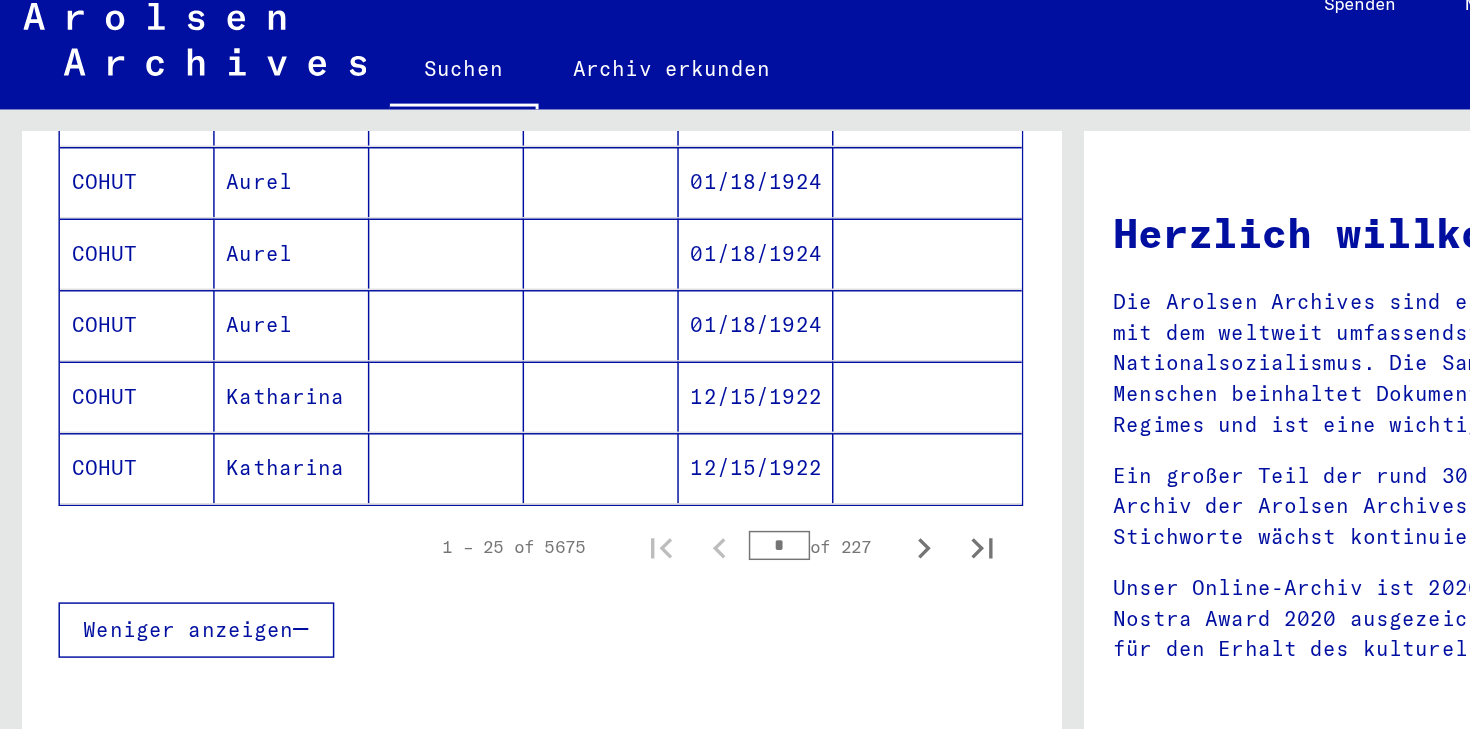 scroll, scrollTop: 1289, scrollLeft: 0, axis: vertical 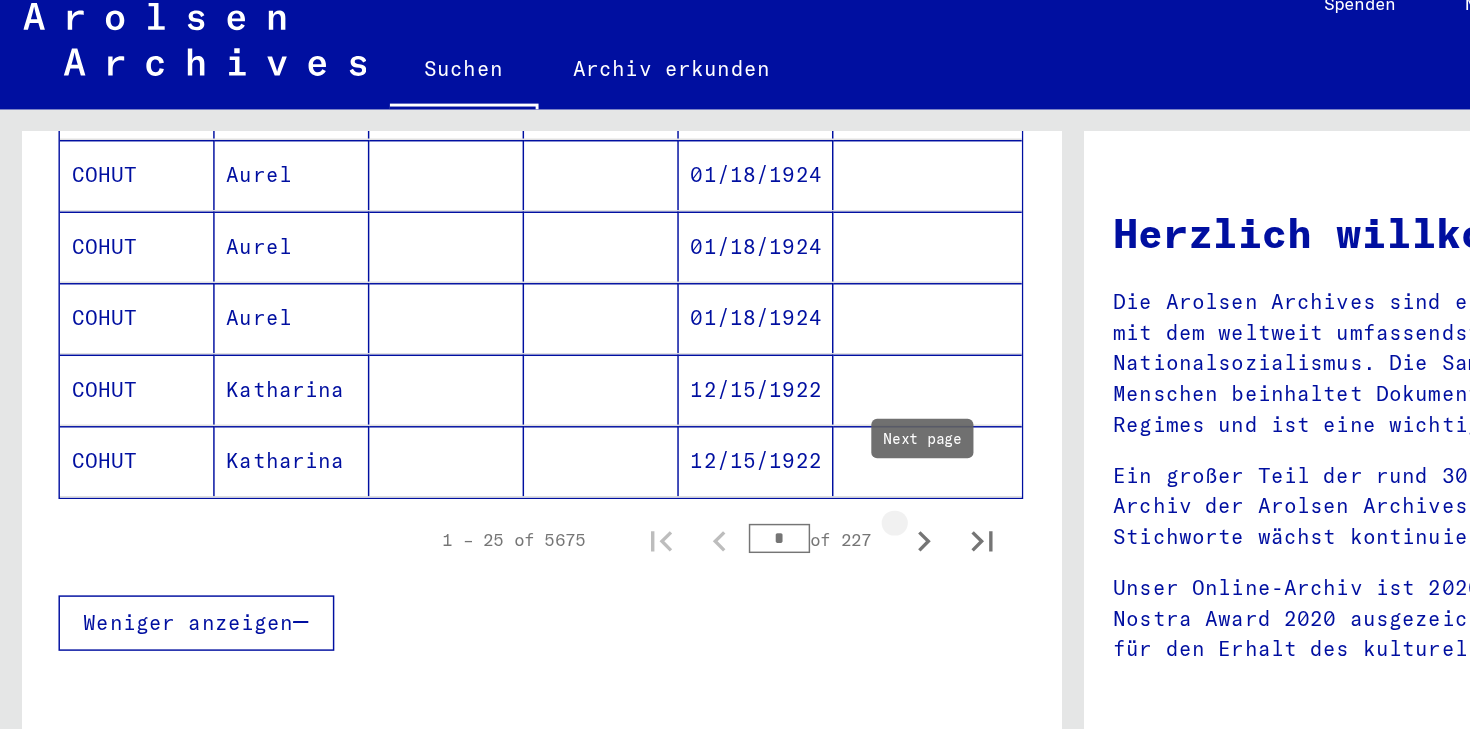 click 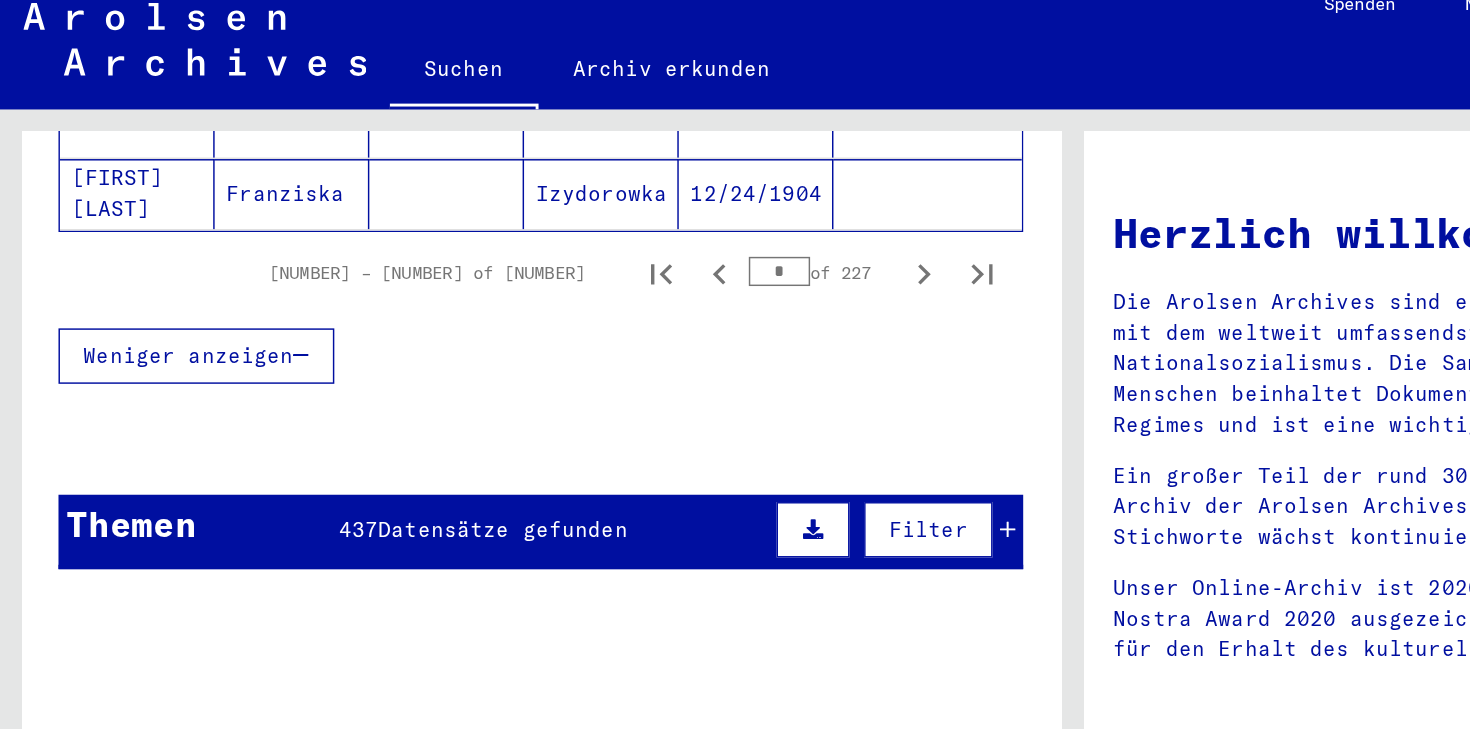 scroll, scrollTop: 1476, scrollLeft: 0, axis: vertical 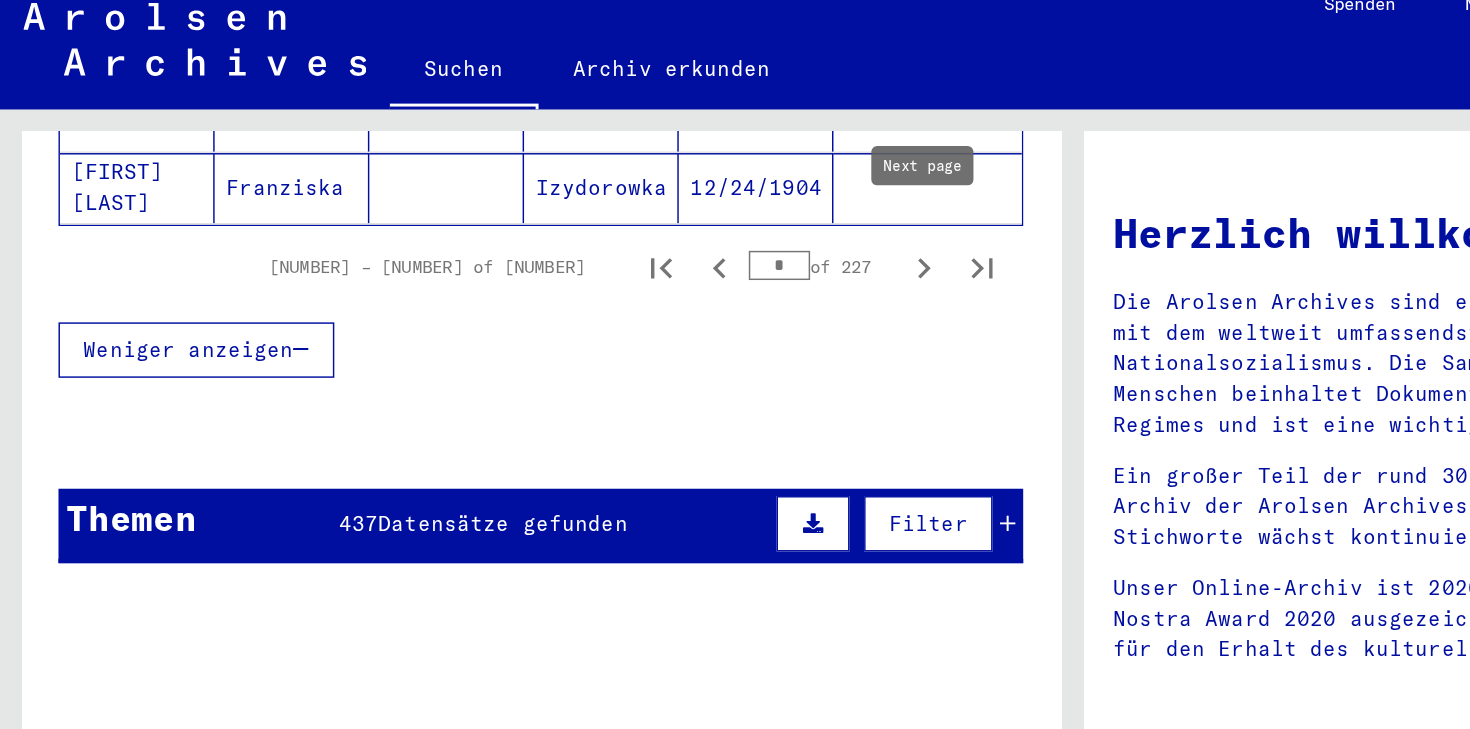 click 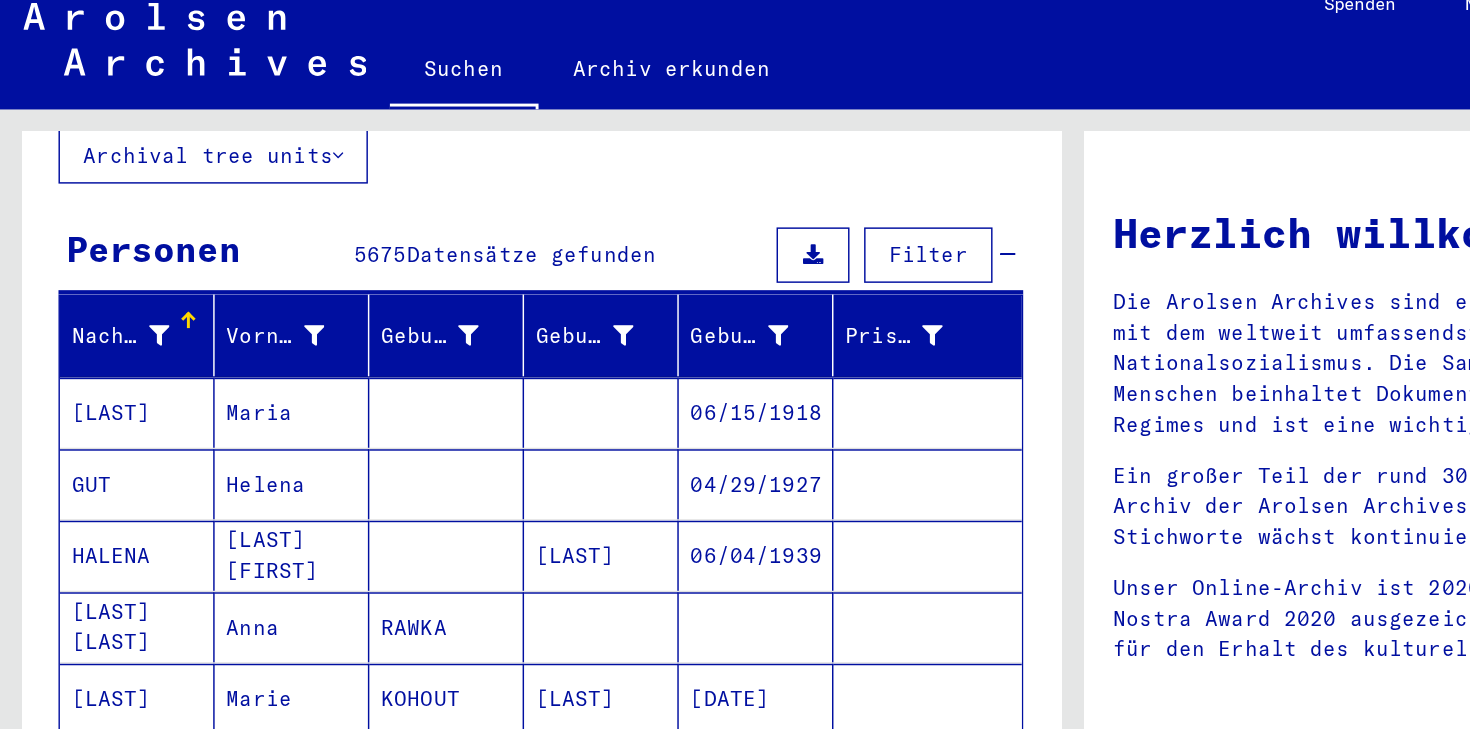 scroll, scrollTop: 0, scrollLeft: 0, axis: both 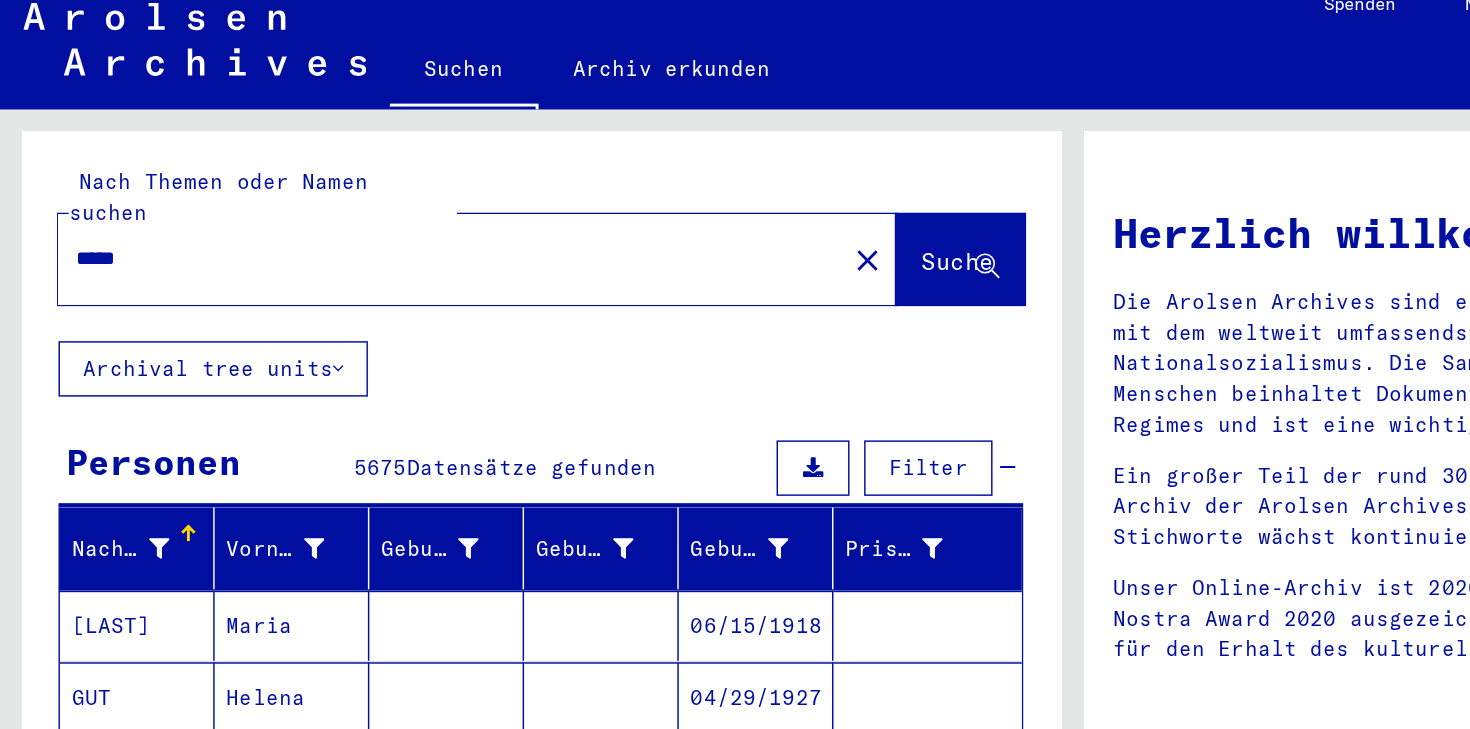 click on "*****" at bounding box center [303, 198] 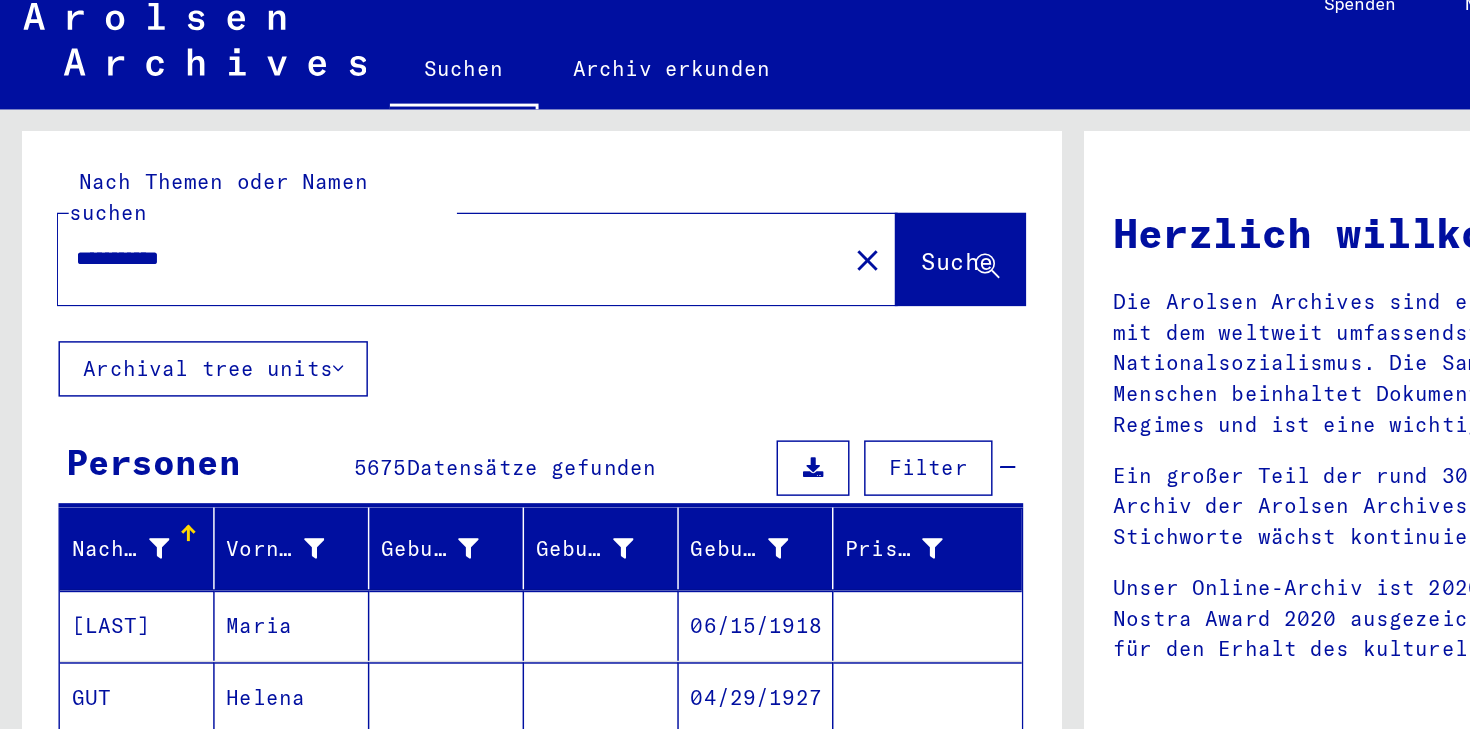 type on "**********" 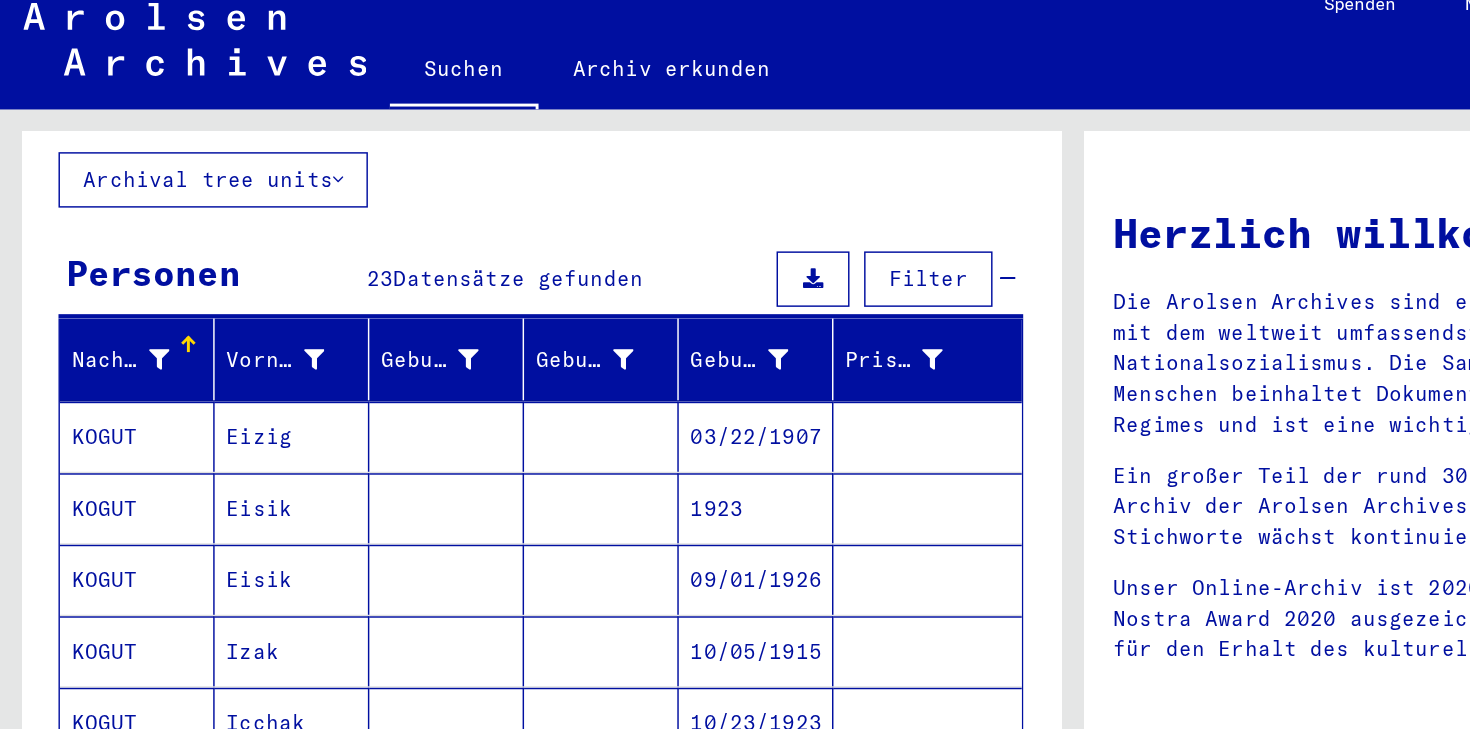 scroll, scrollTop: 135, scrollLeft: 0, axis: vertical 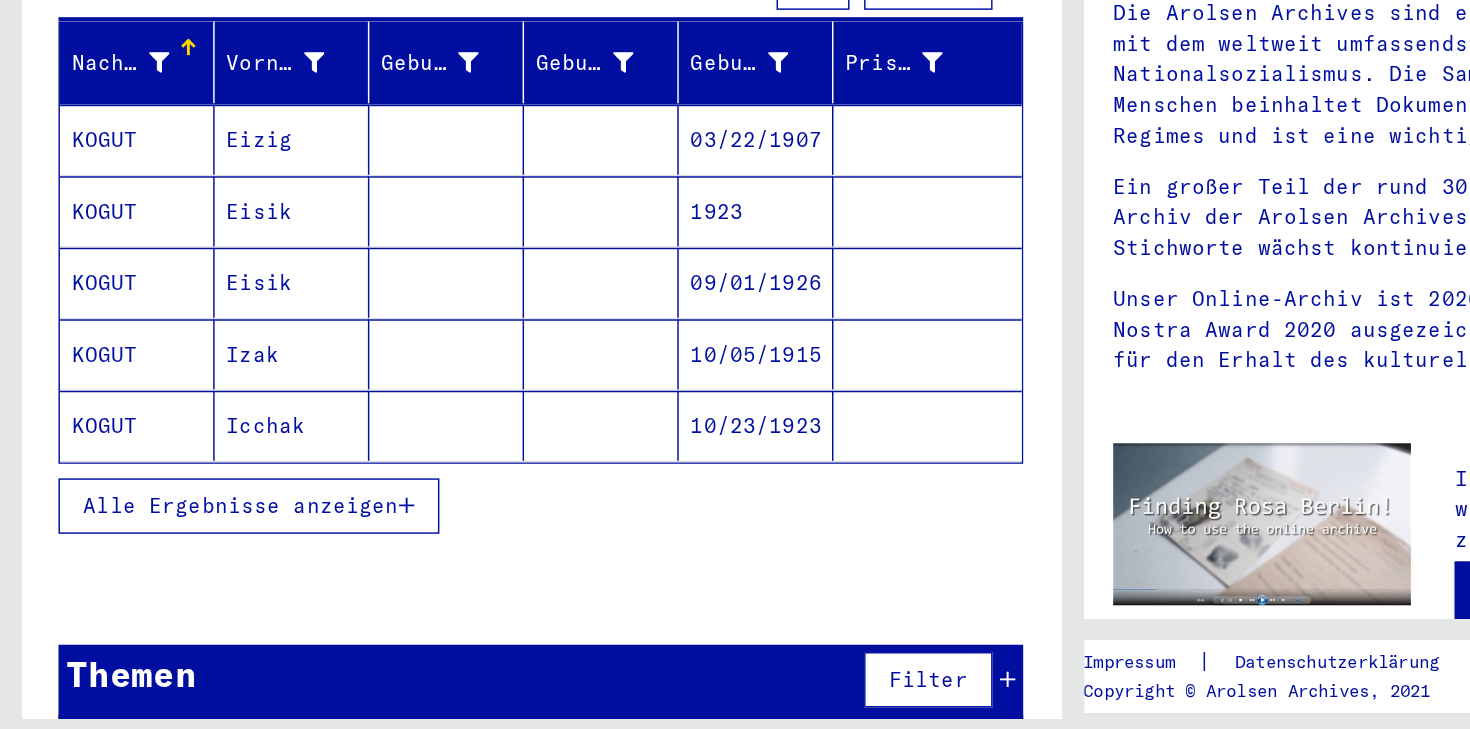 click on "KOGUT" at bounding box center (94, 511) 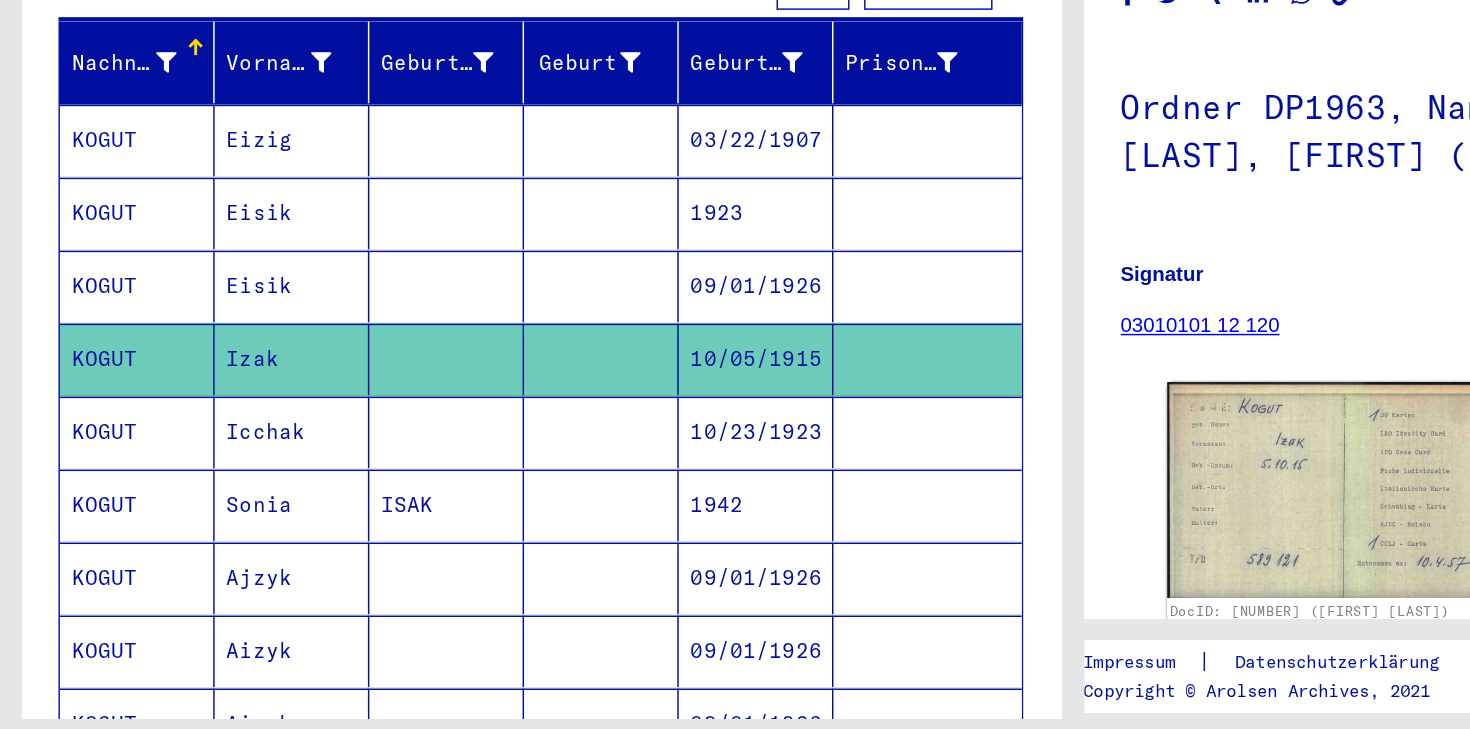 scroll, scrollTop: 0, scrollLeft: 0, axis: both 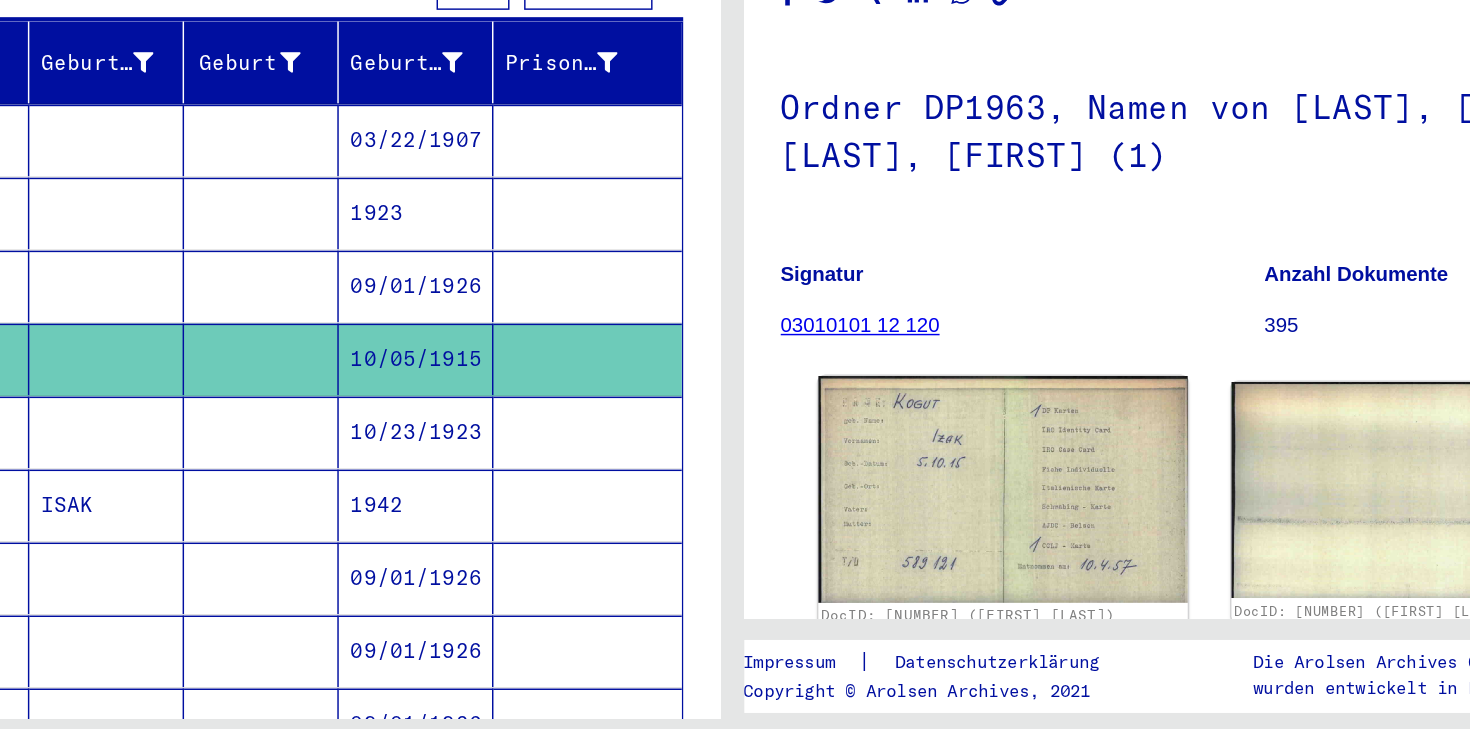 click 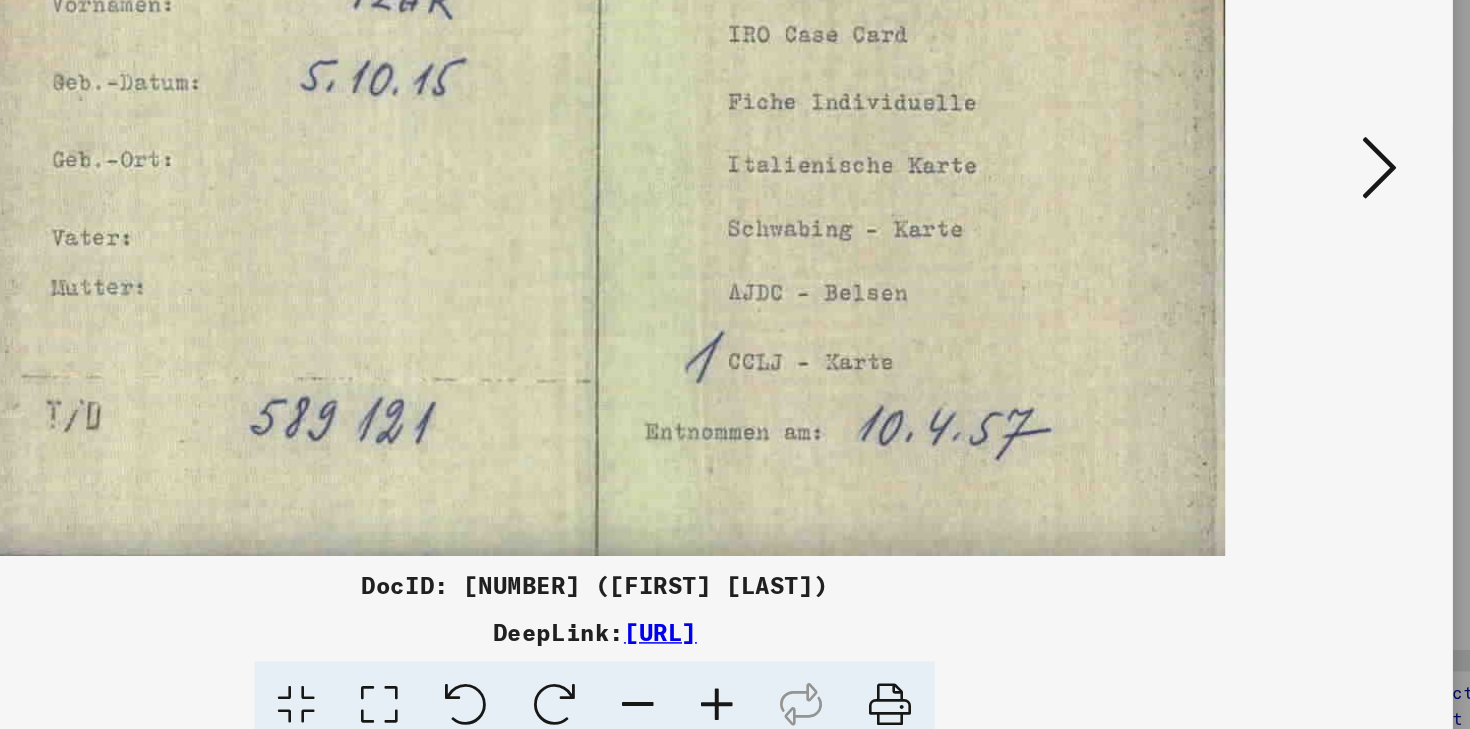 click at bounding box center [1273, 314] 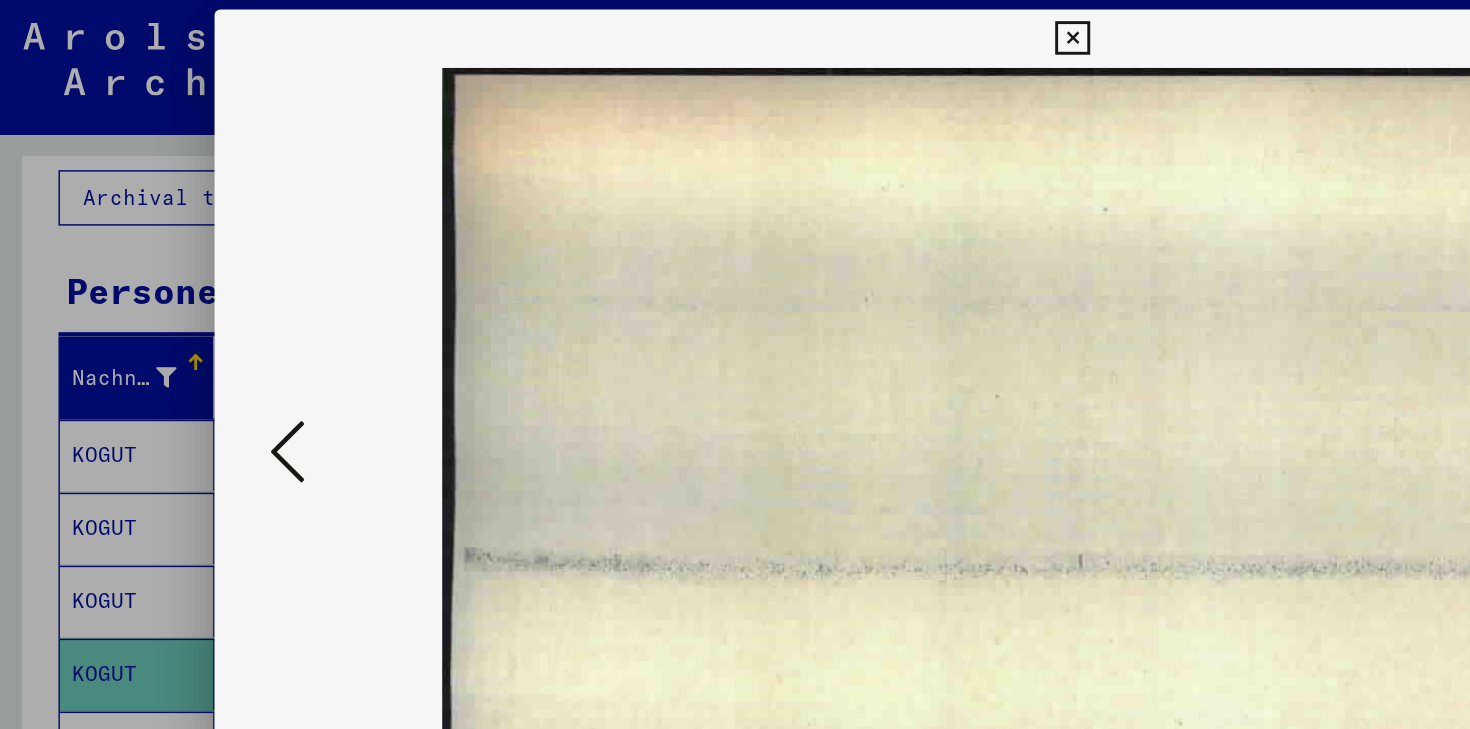 click at bounding box center (735, 364) 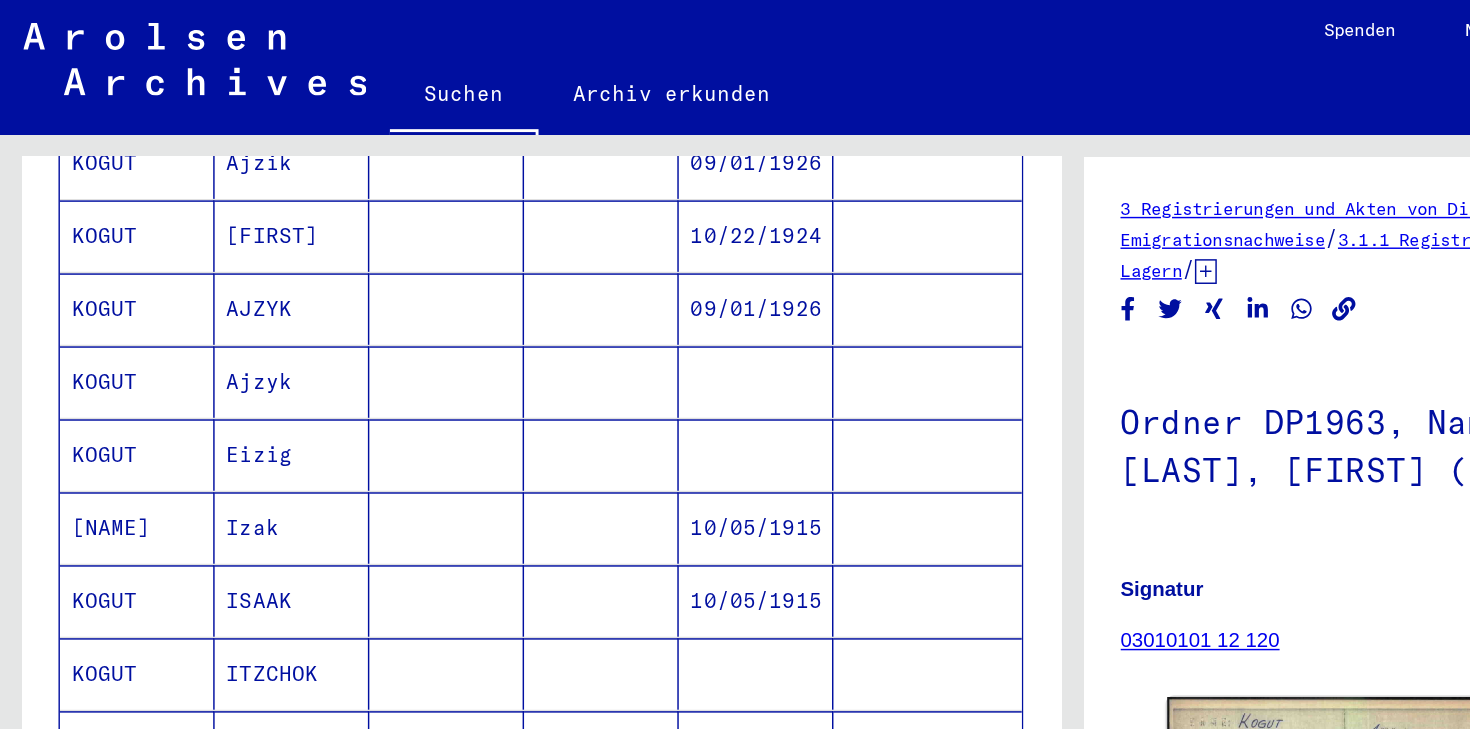 scroll, scrollTop: 1096, scrollLeft: 0, axis: vertical 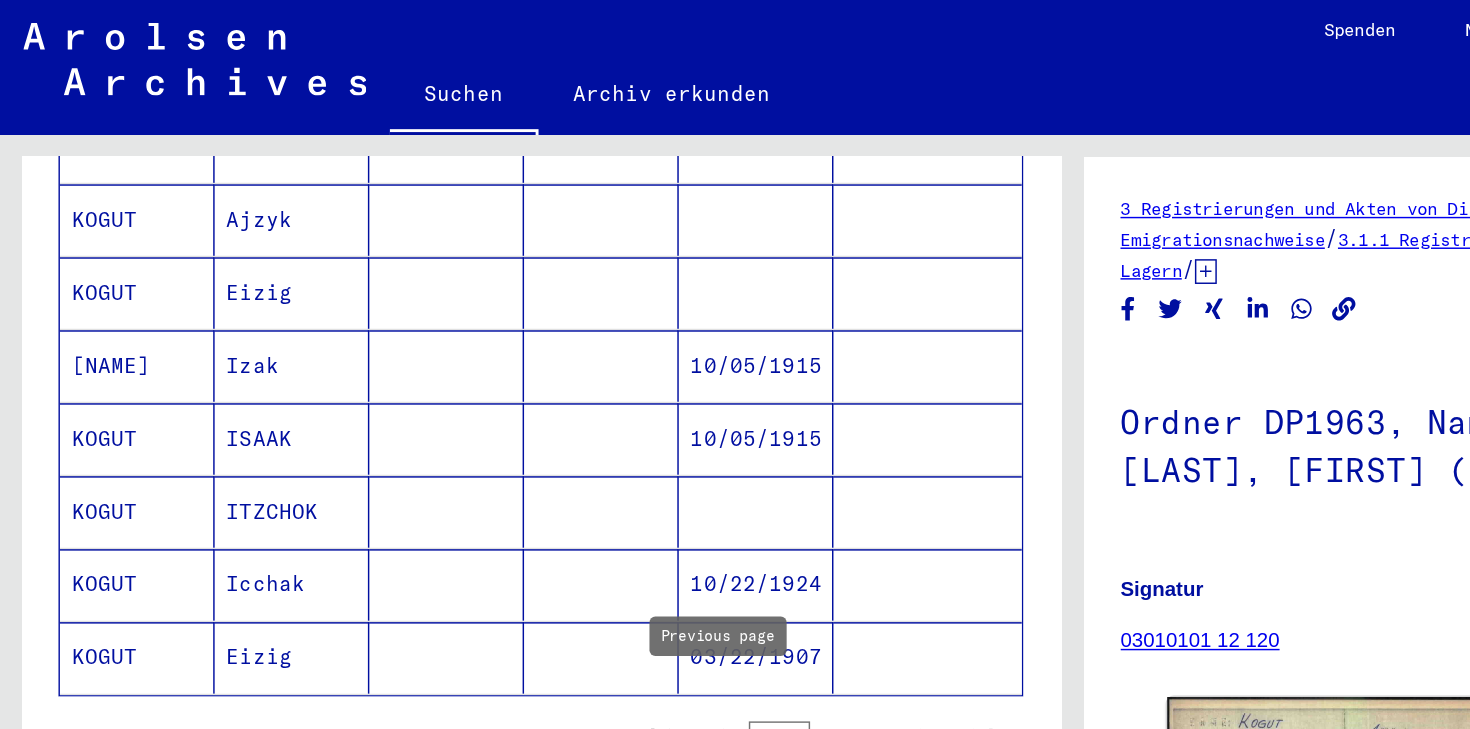 click 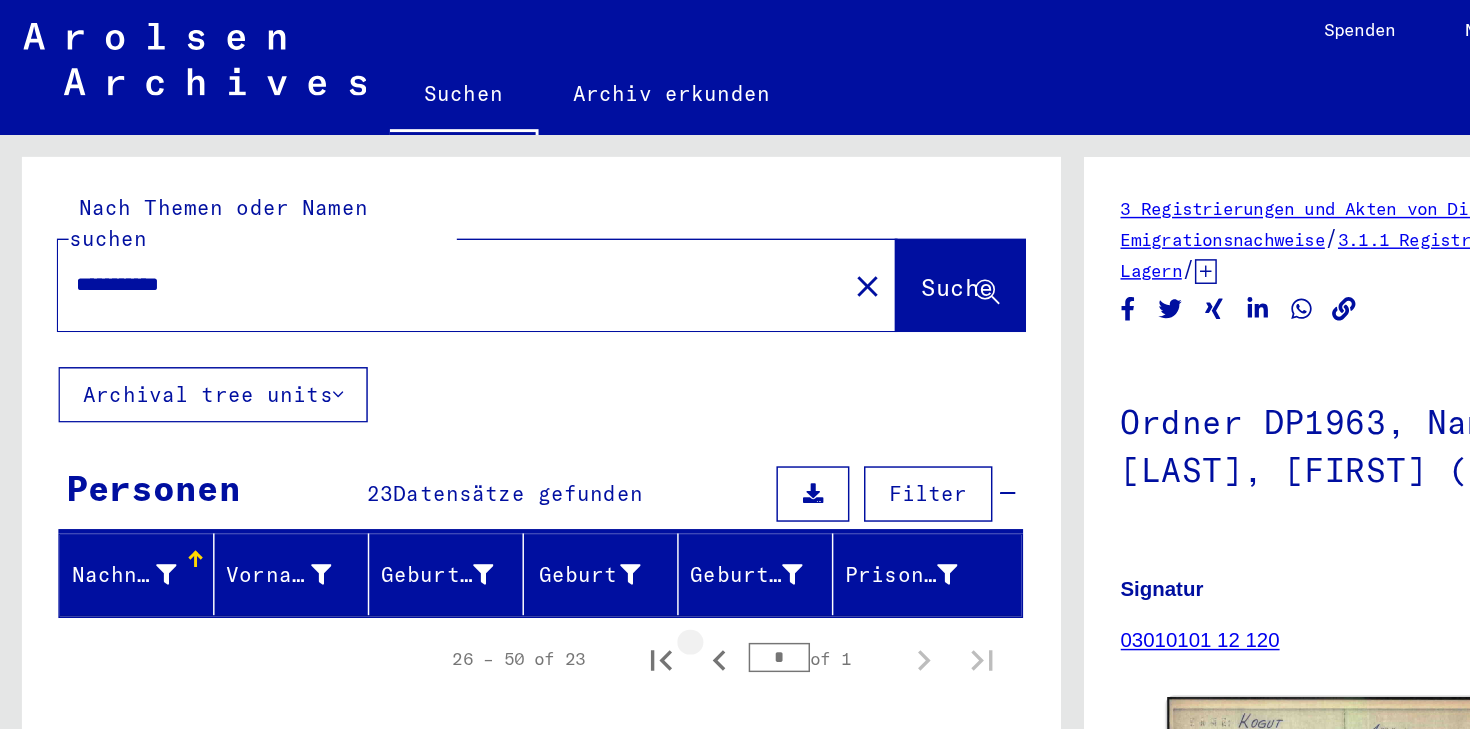 scroll, scrollTop: 0, scrollLeft: 0, axis: both 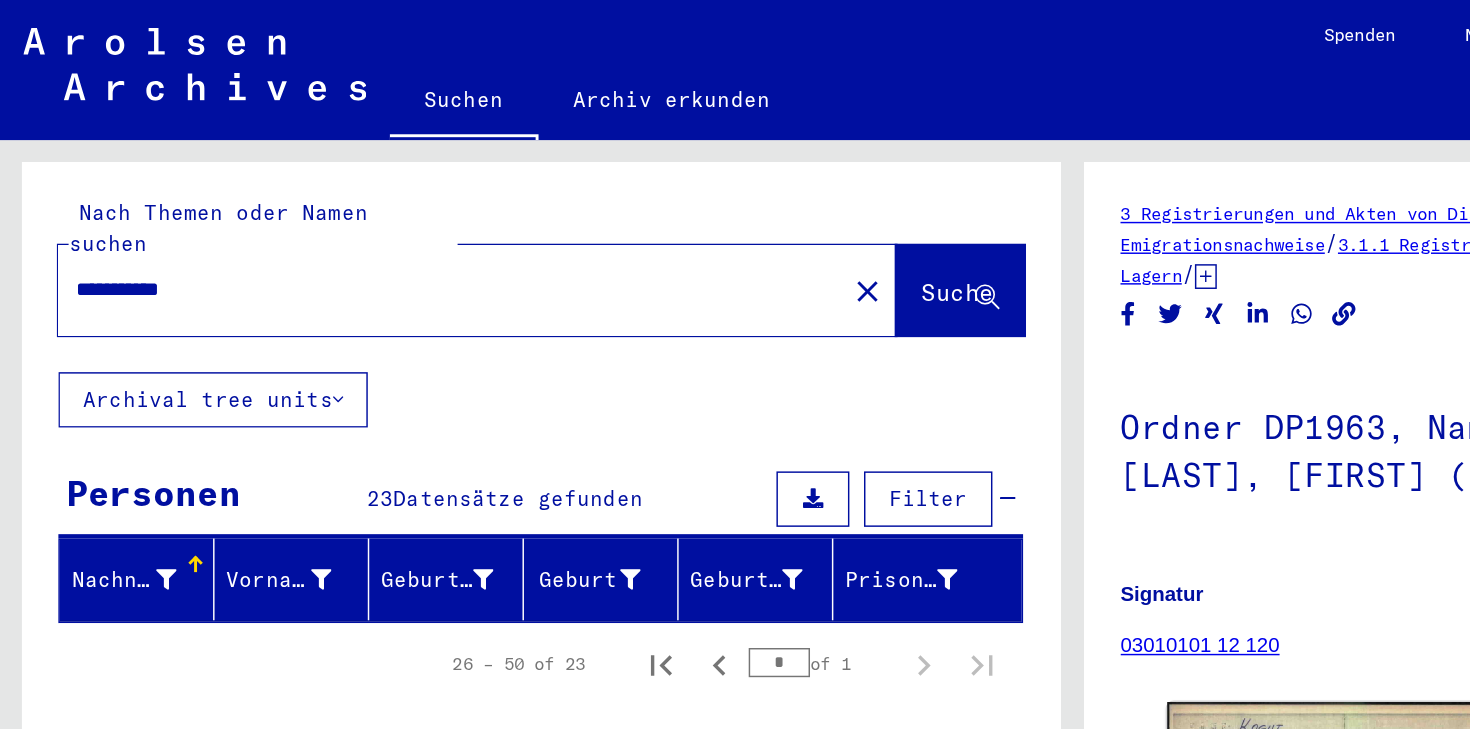 click on "**********" at bounding box center (309, 198) 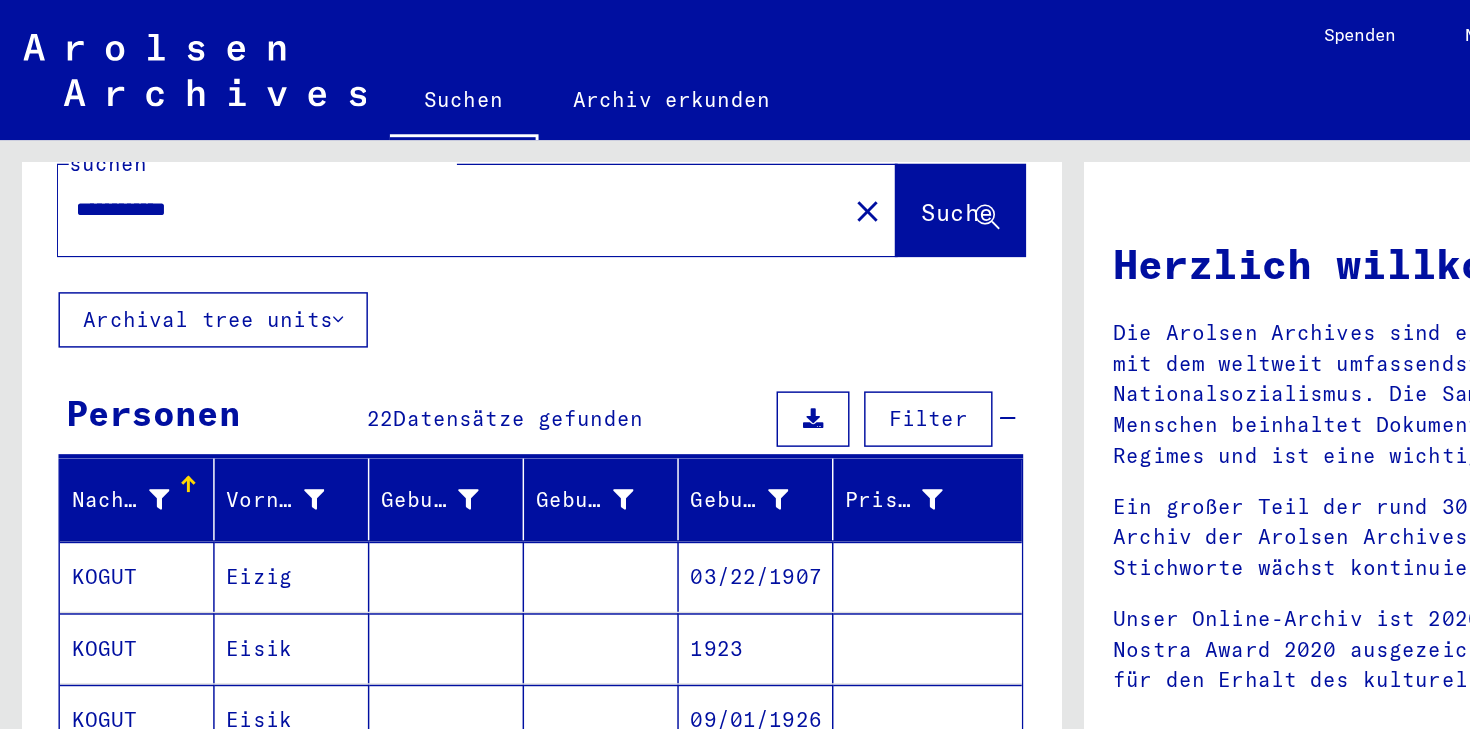 scroll, scrollTop: 135, scrollLeft: 0, axis: vertical 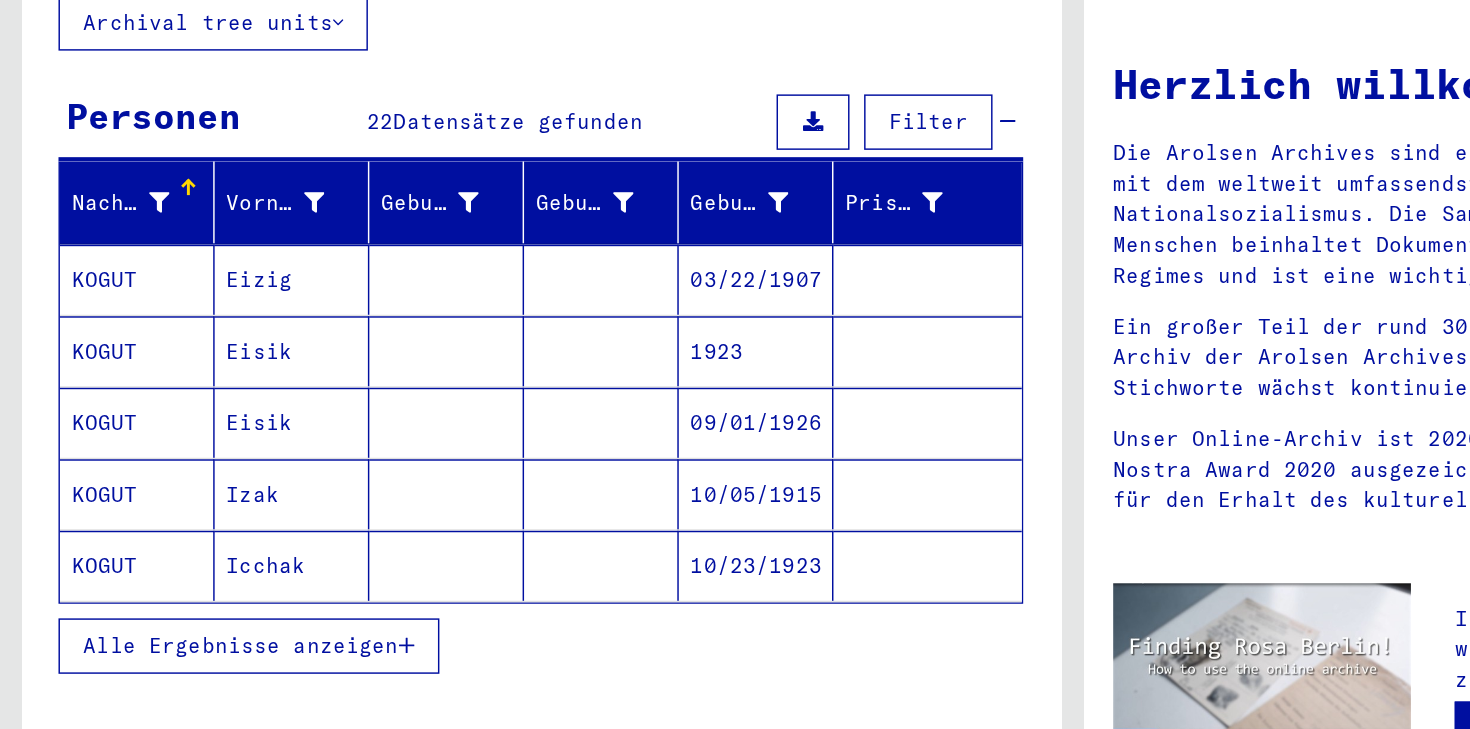 type on "**********" 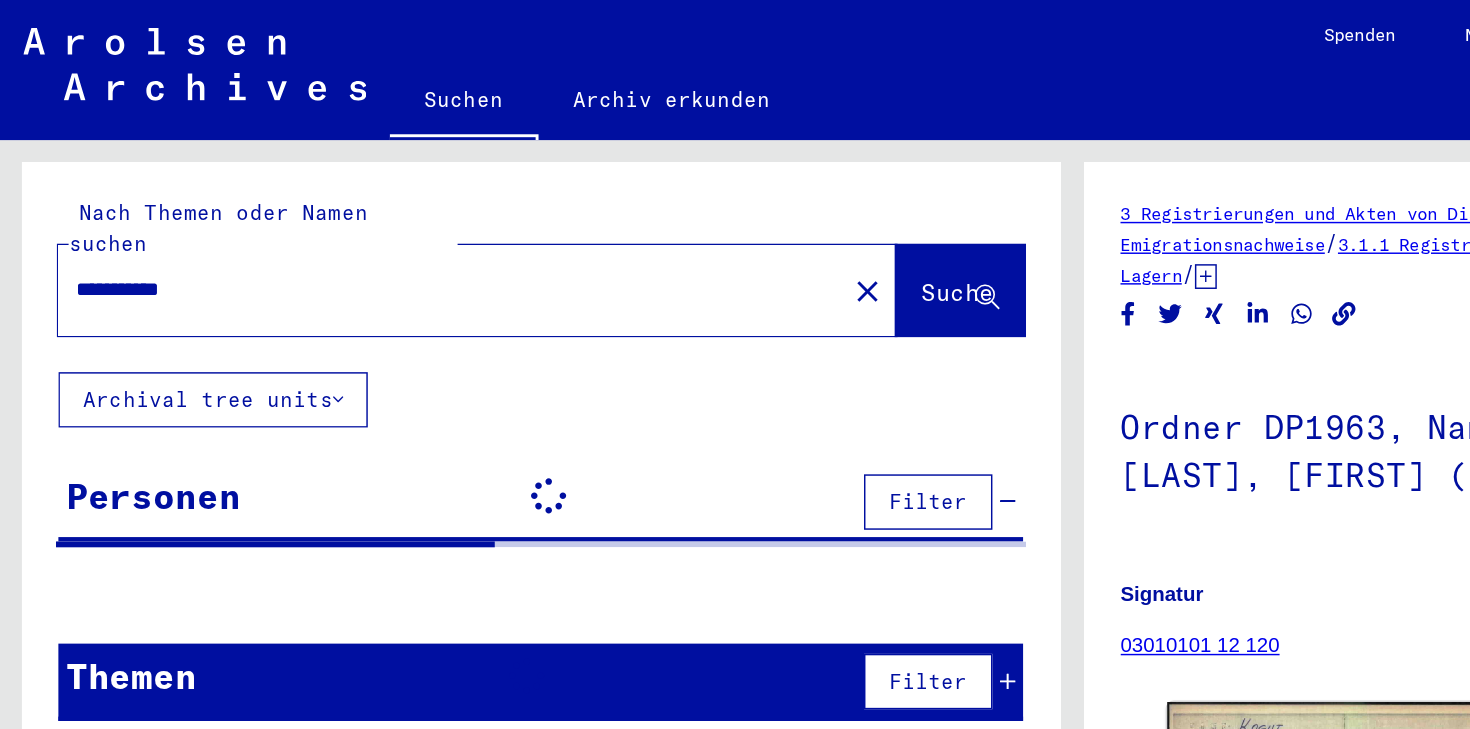 scroll, scrollTop: 0, scrollLeft: 0, axis: both 